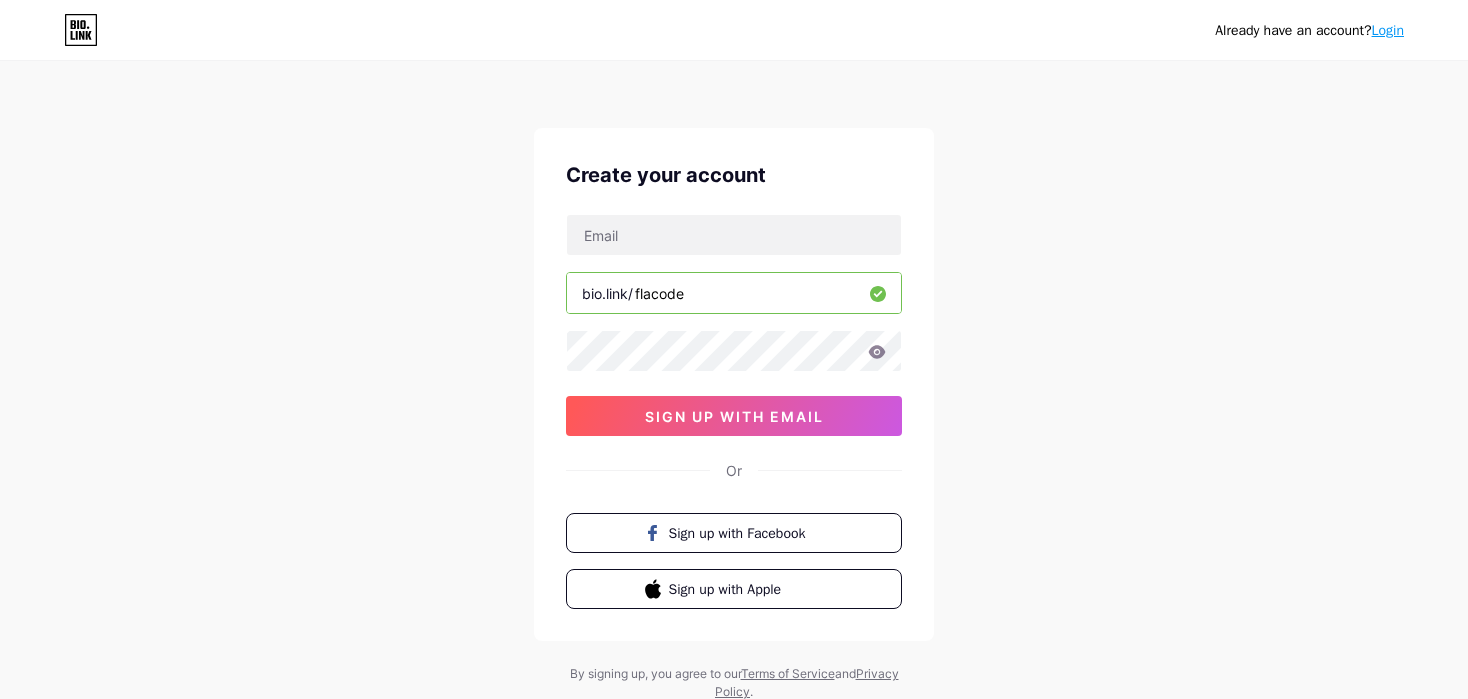 scroll, scrollTop: 0, scrollLeft: 0, axis: both 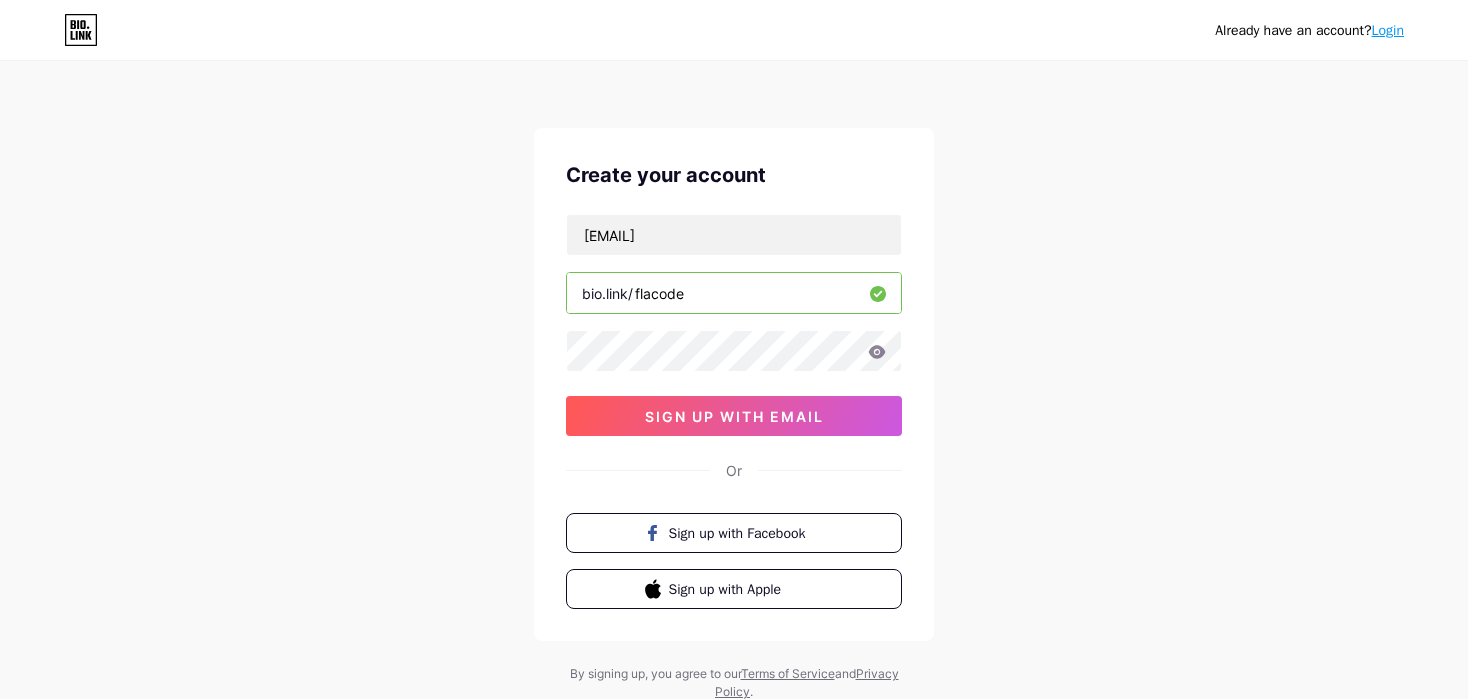 type on "[EMAIL]" 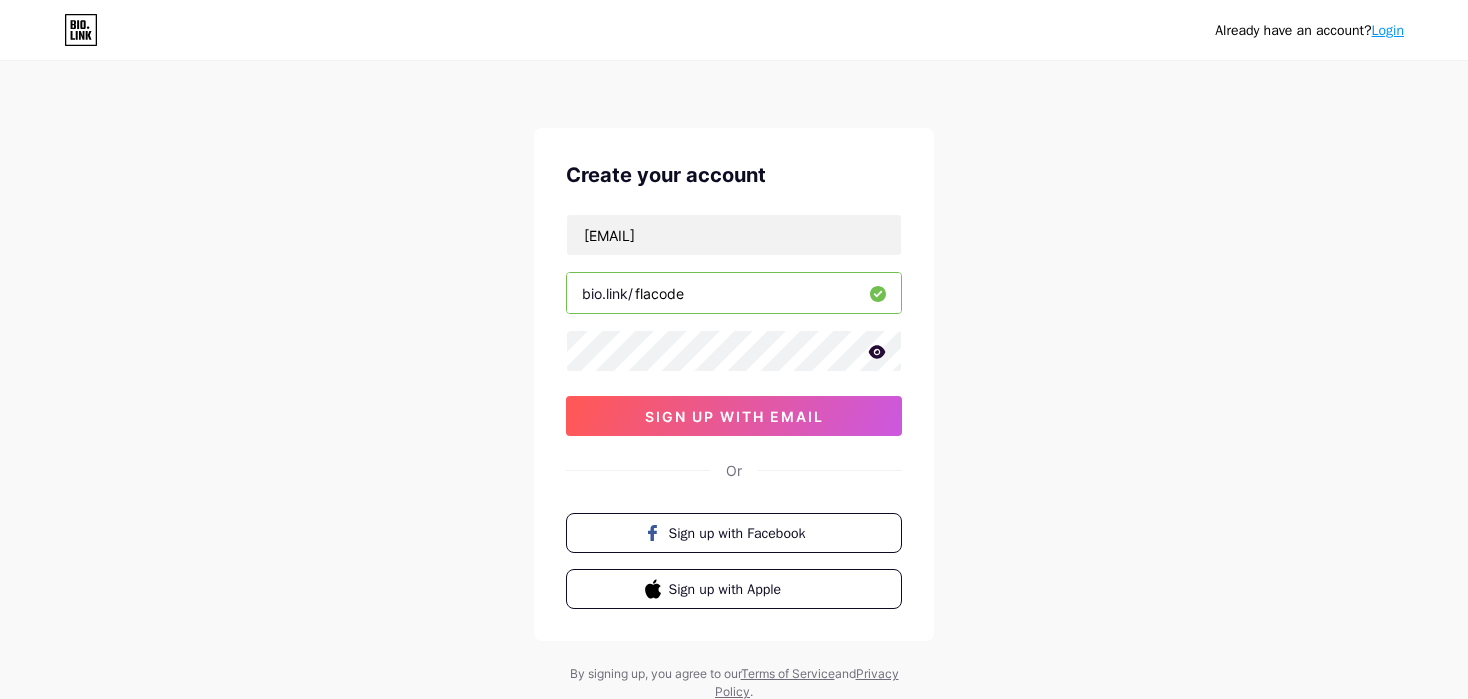 click 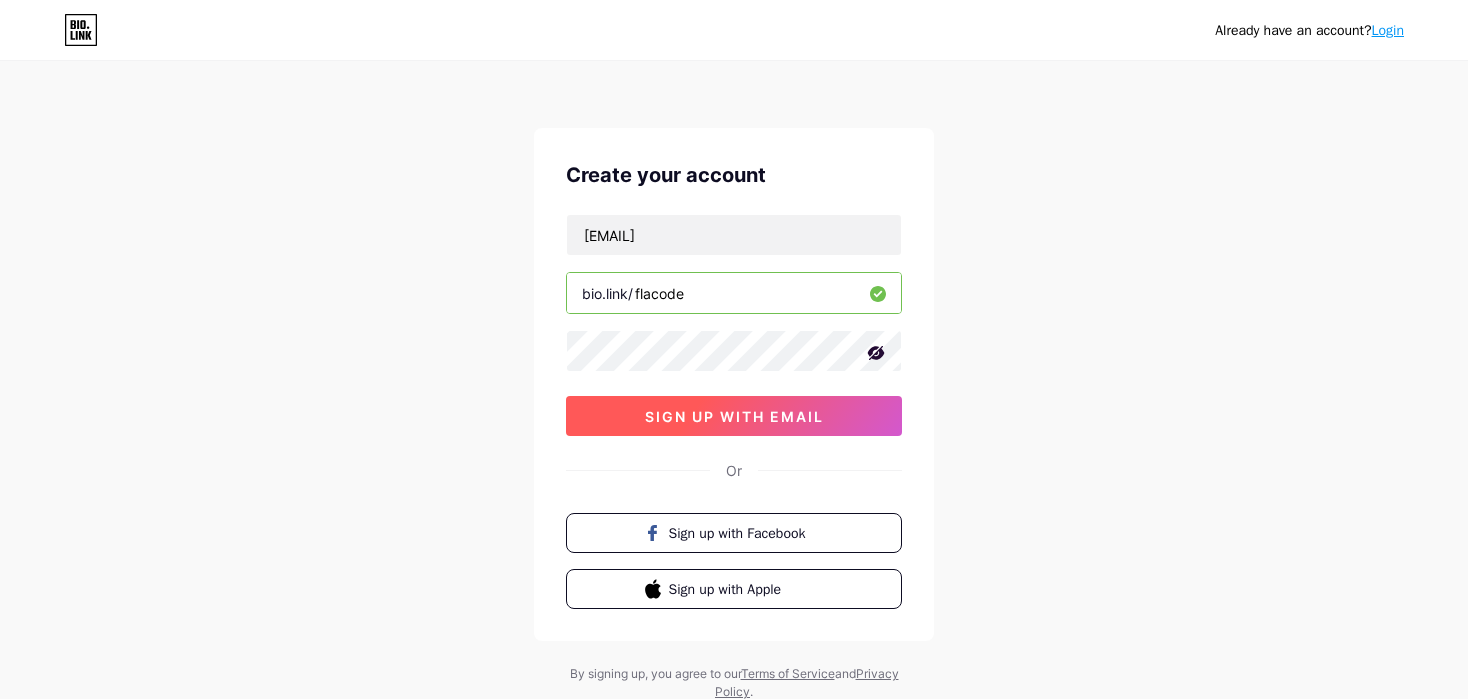 click on "sign up with email" at bounding box center [734, 416] 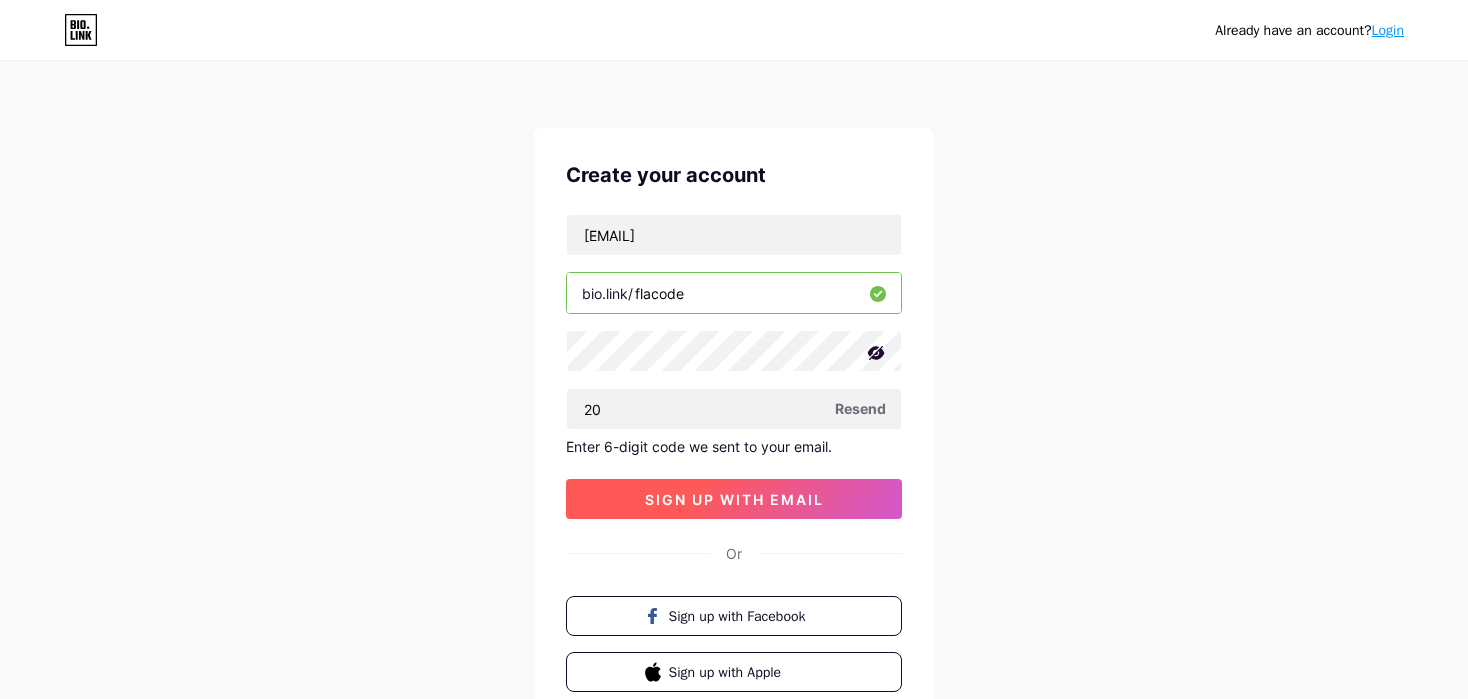 type on "2" 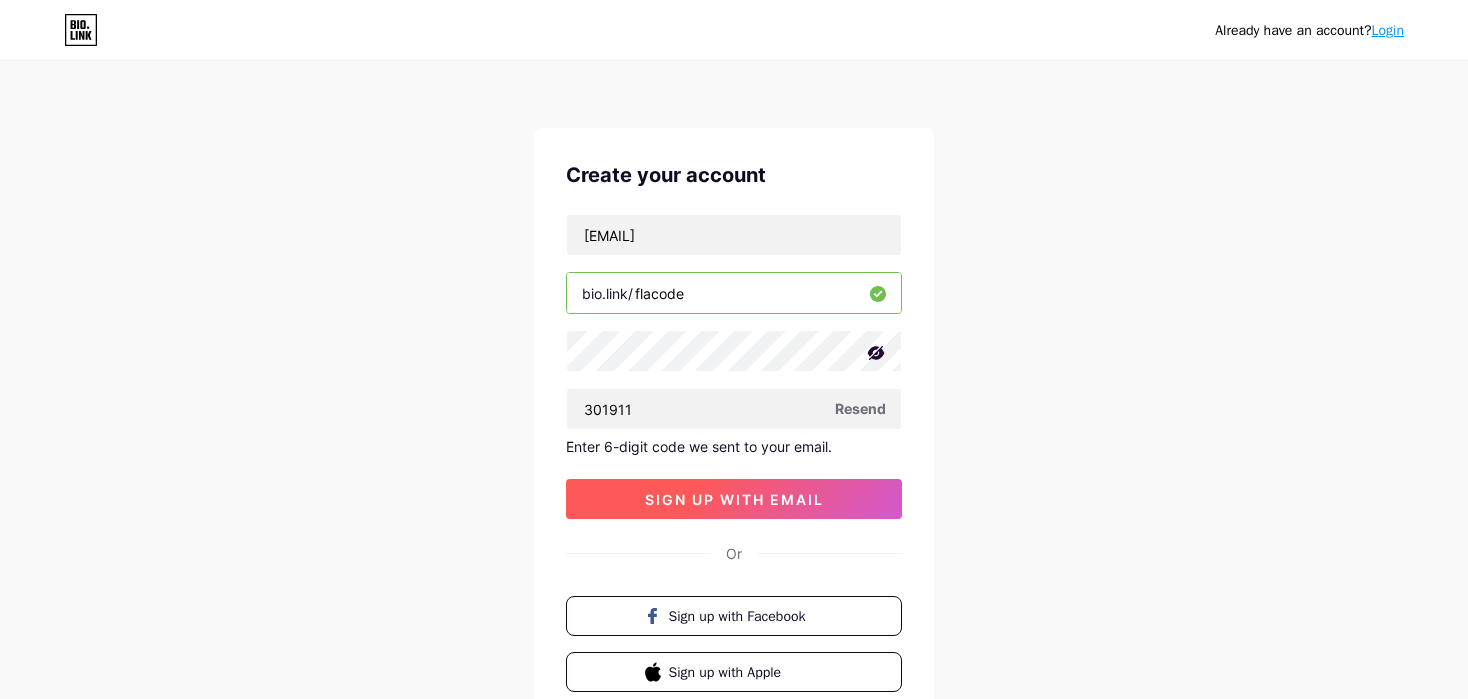 type on "301911" 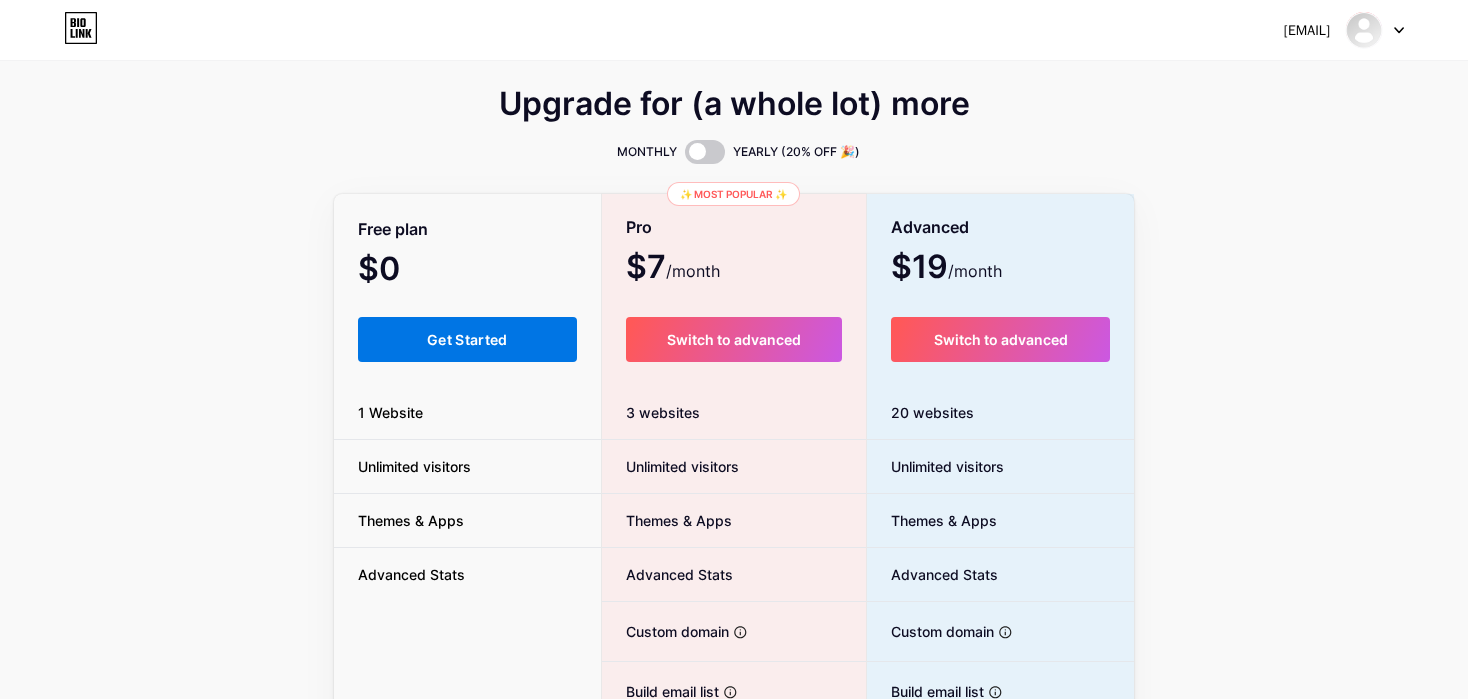 click on "Get Started" at bounding box center (467, 339) 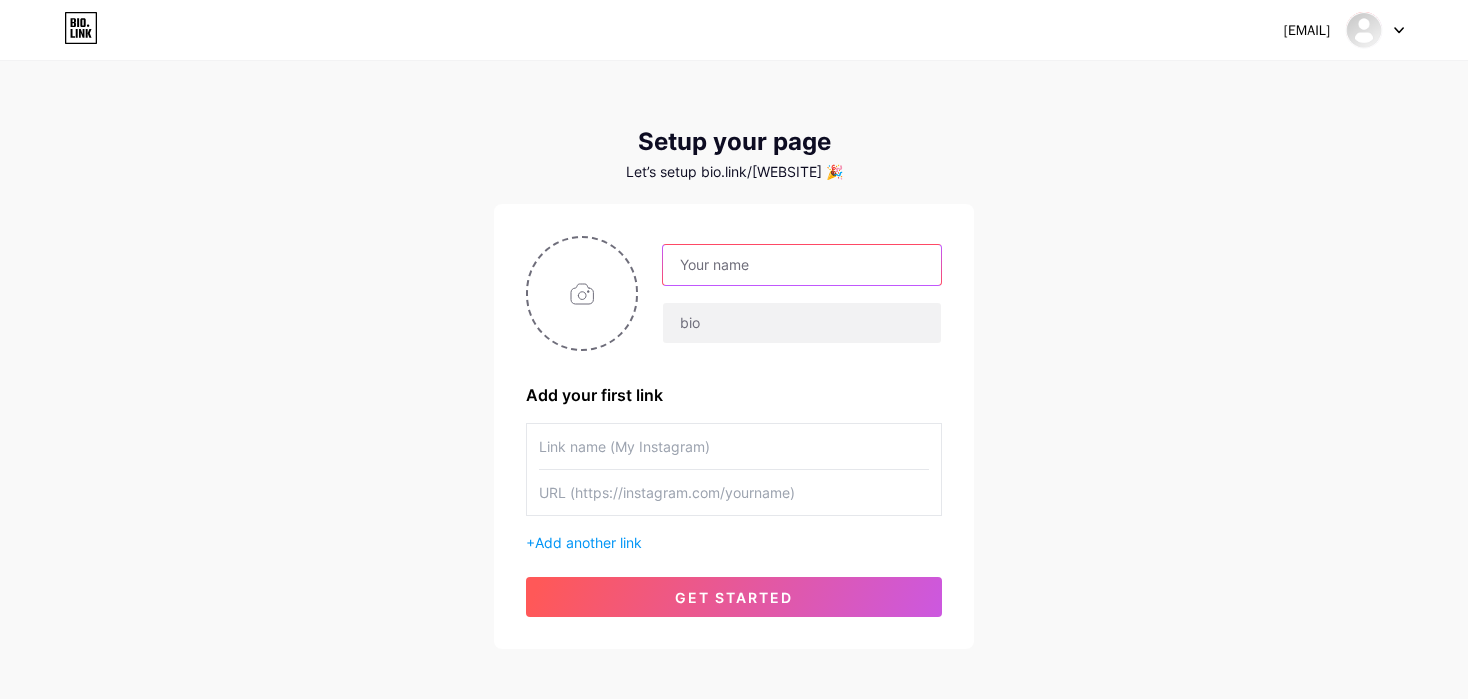 click at bounding box center [802, 265] 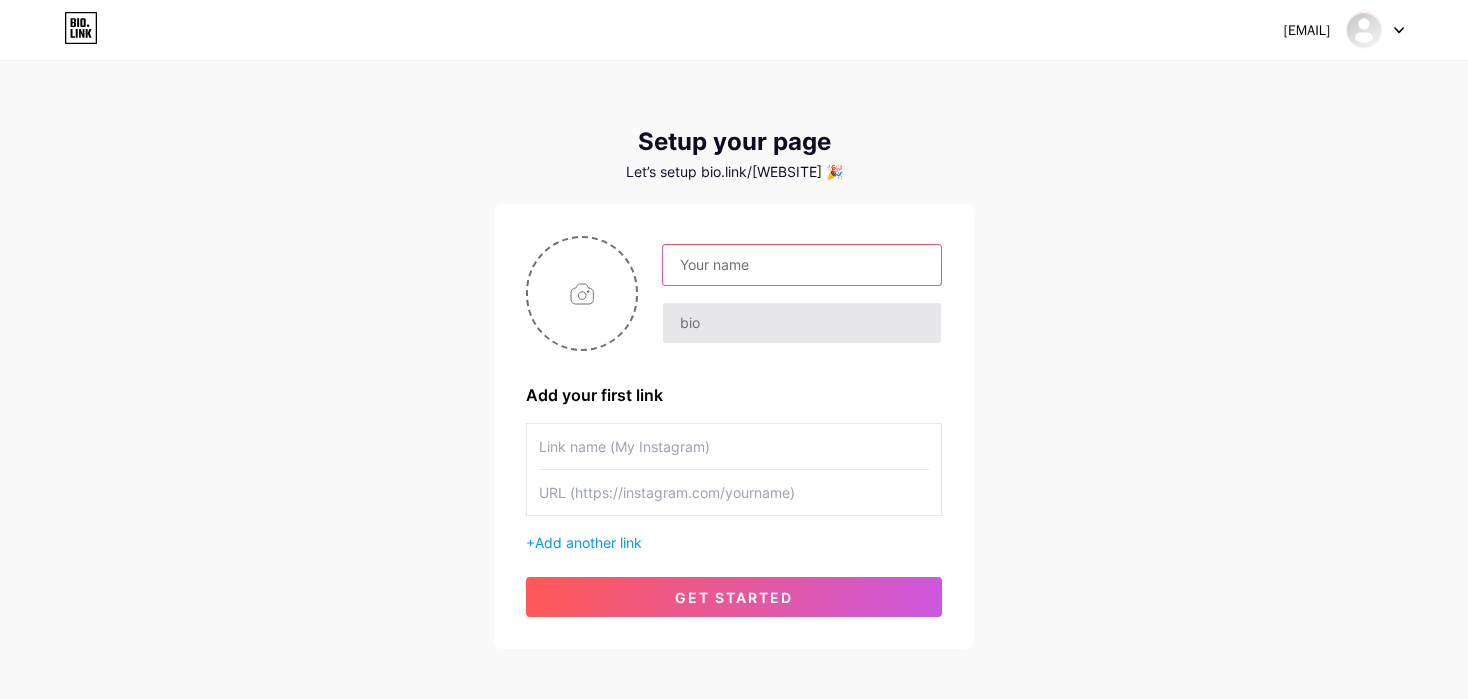 type on "[EMAIL]" 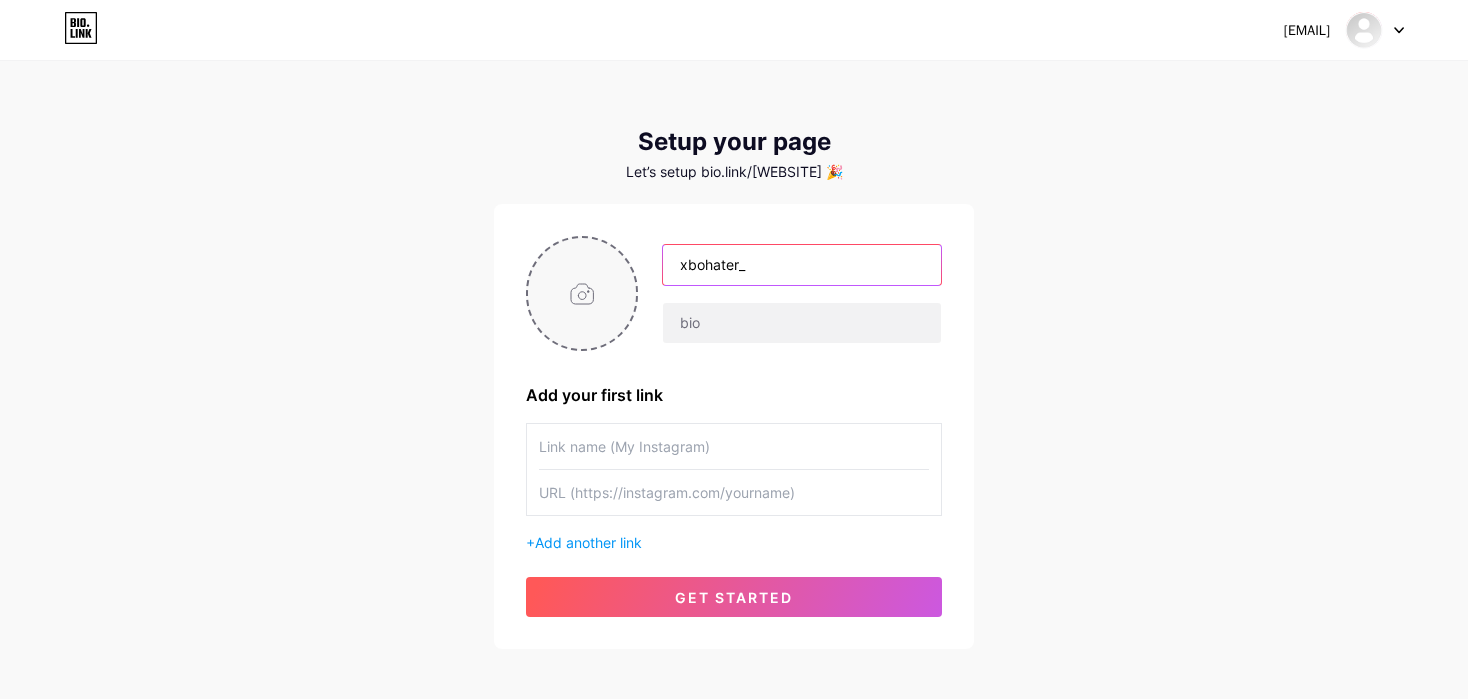 type on "xbohater_" 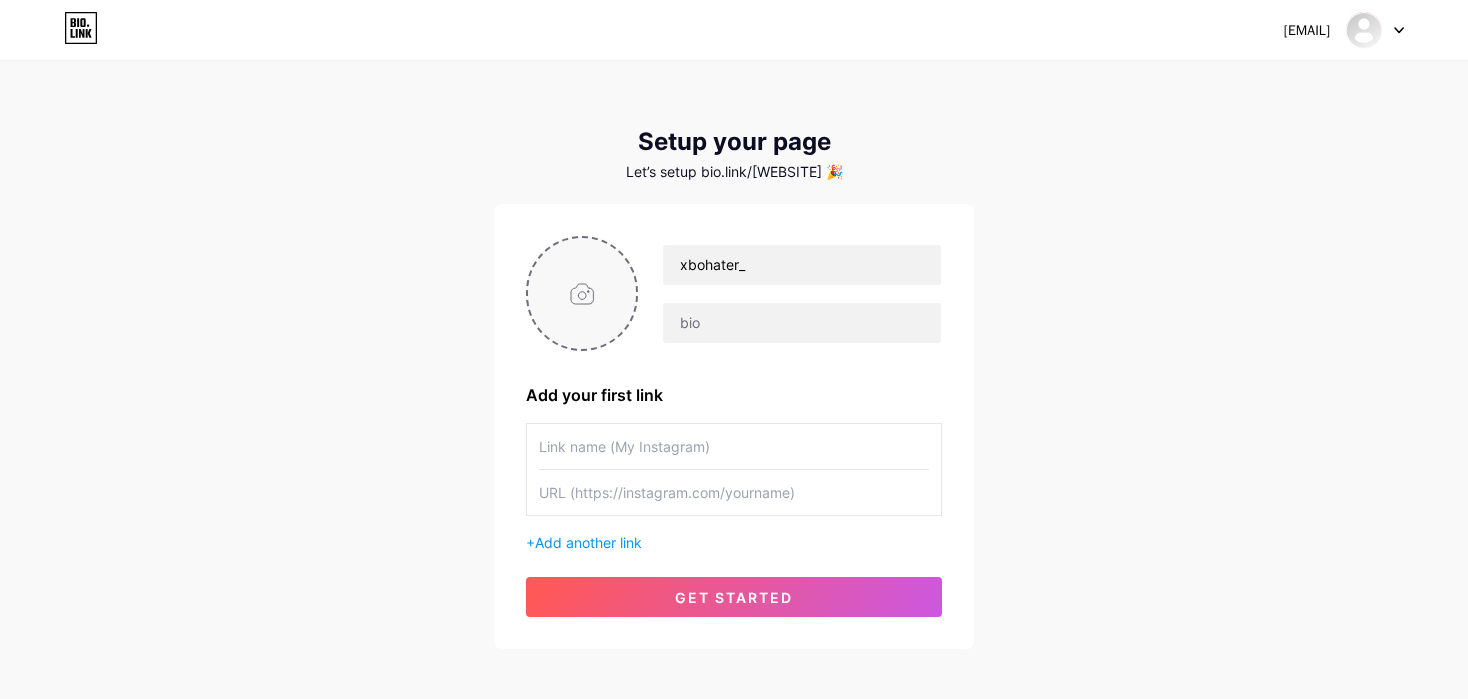 click at bounding box center [582, 293] 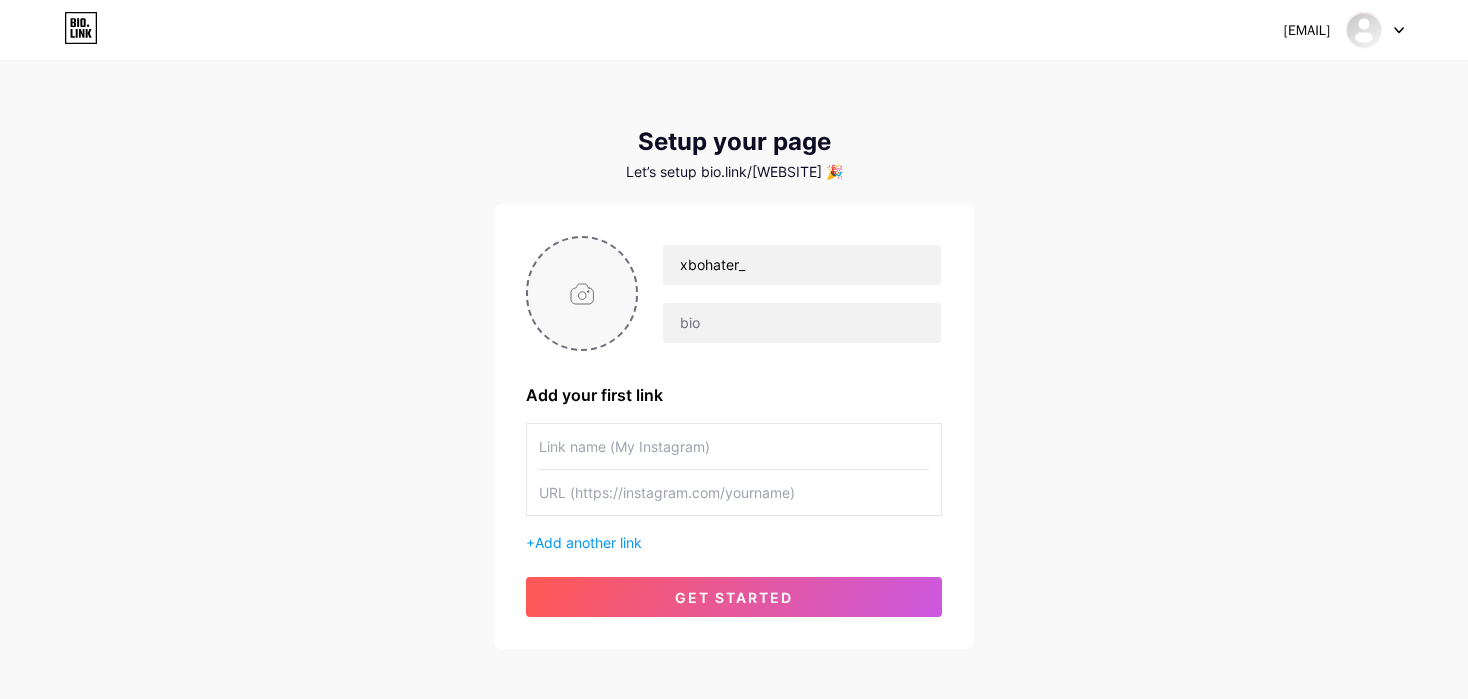 type on "C:\fakepath\Zrzut ekranu 2025-07-26 145003.png" 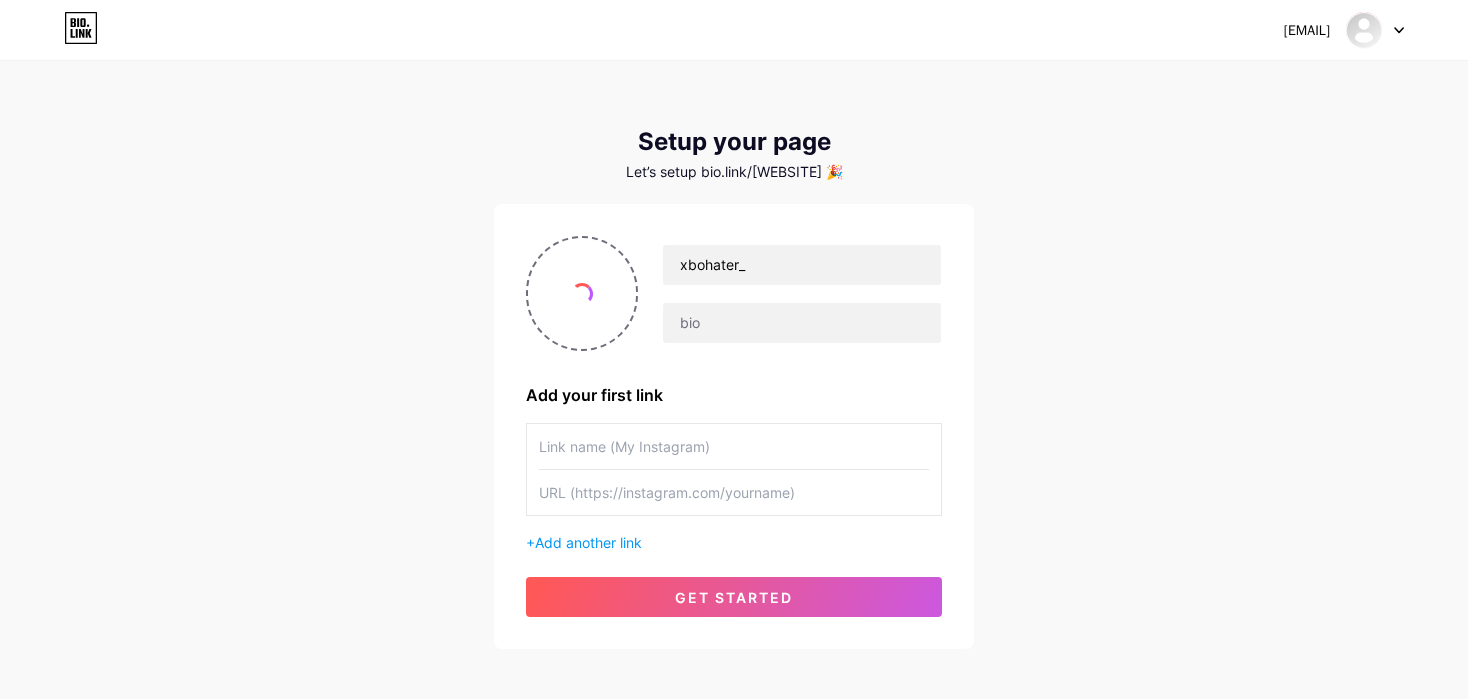 click at bounding box center (734, 446) 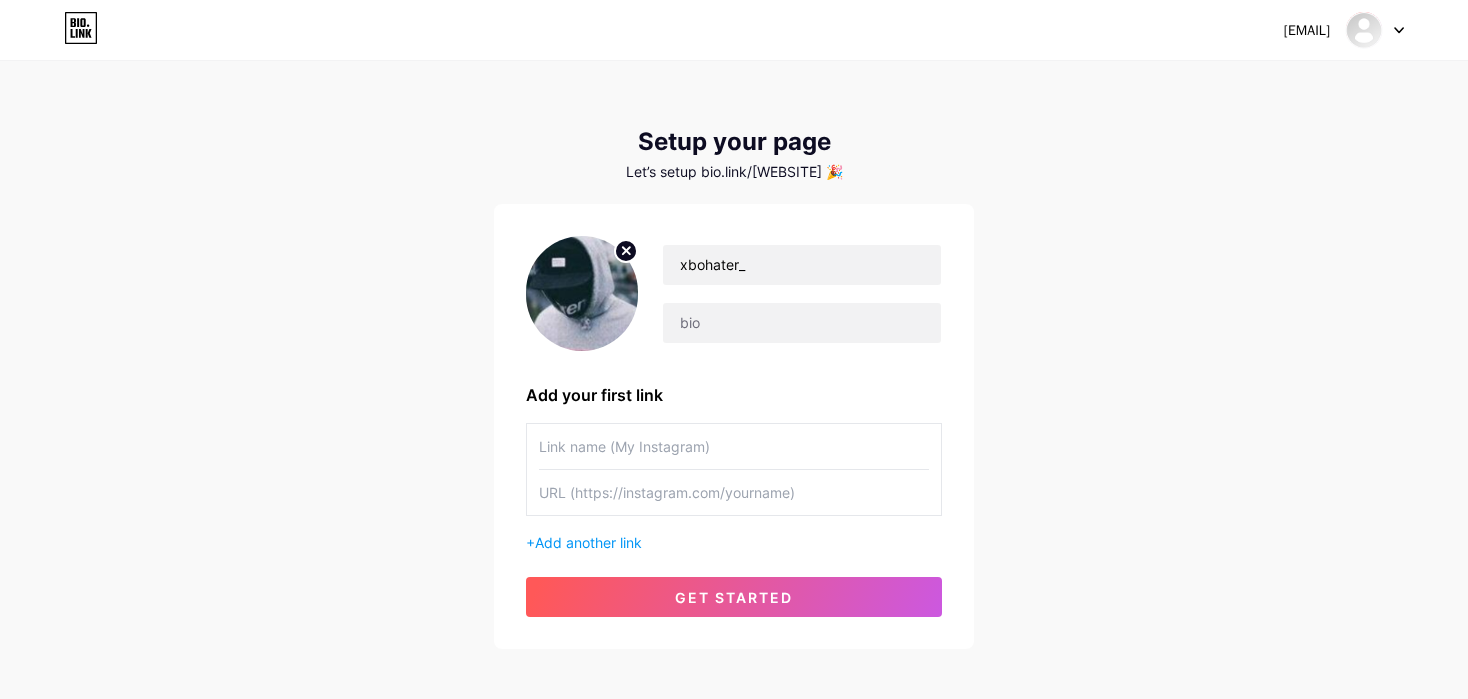 drag, startPoint x: 743, startPoint y: 495, endPoint x: 750, endPoint y: 513, distance: 19.313208 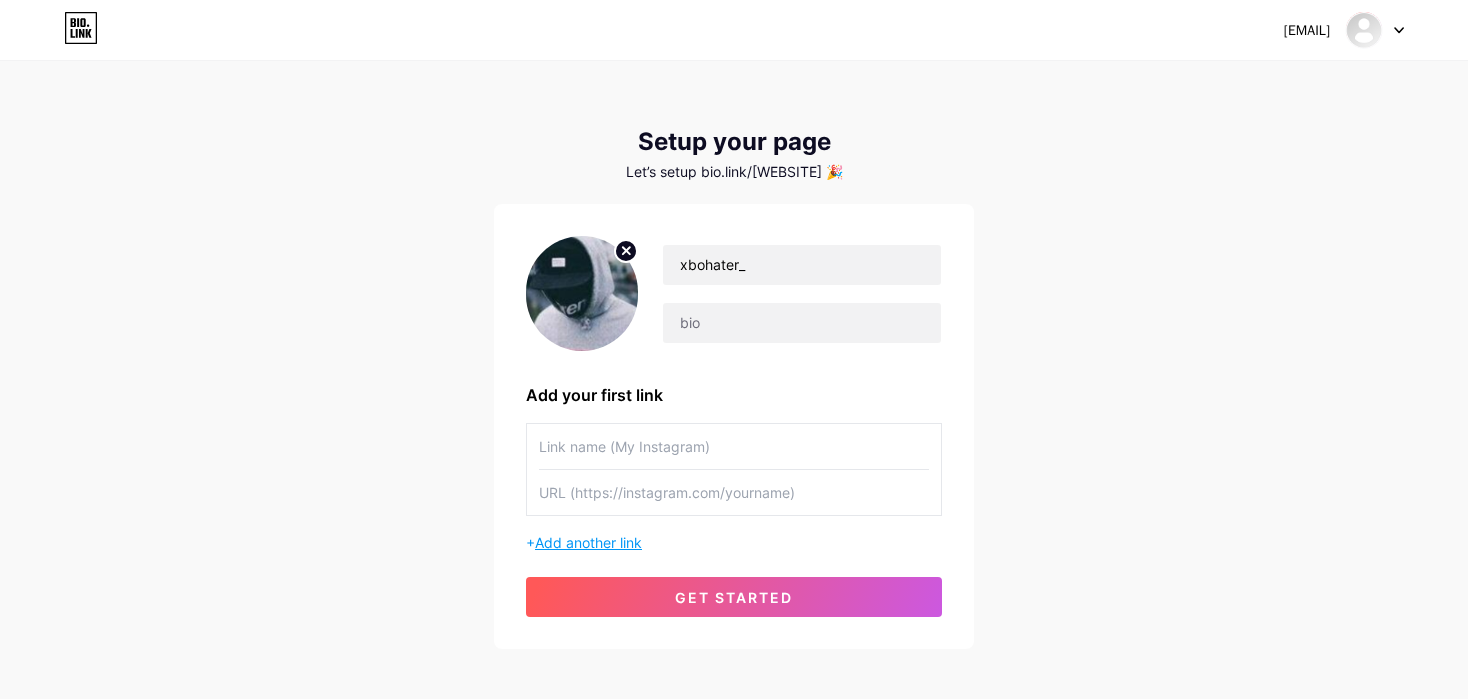 click on "Add another link" at bounding box center (588, 542) 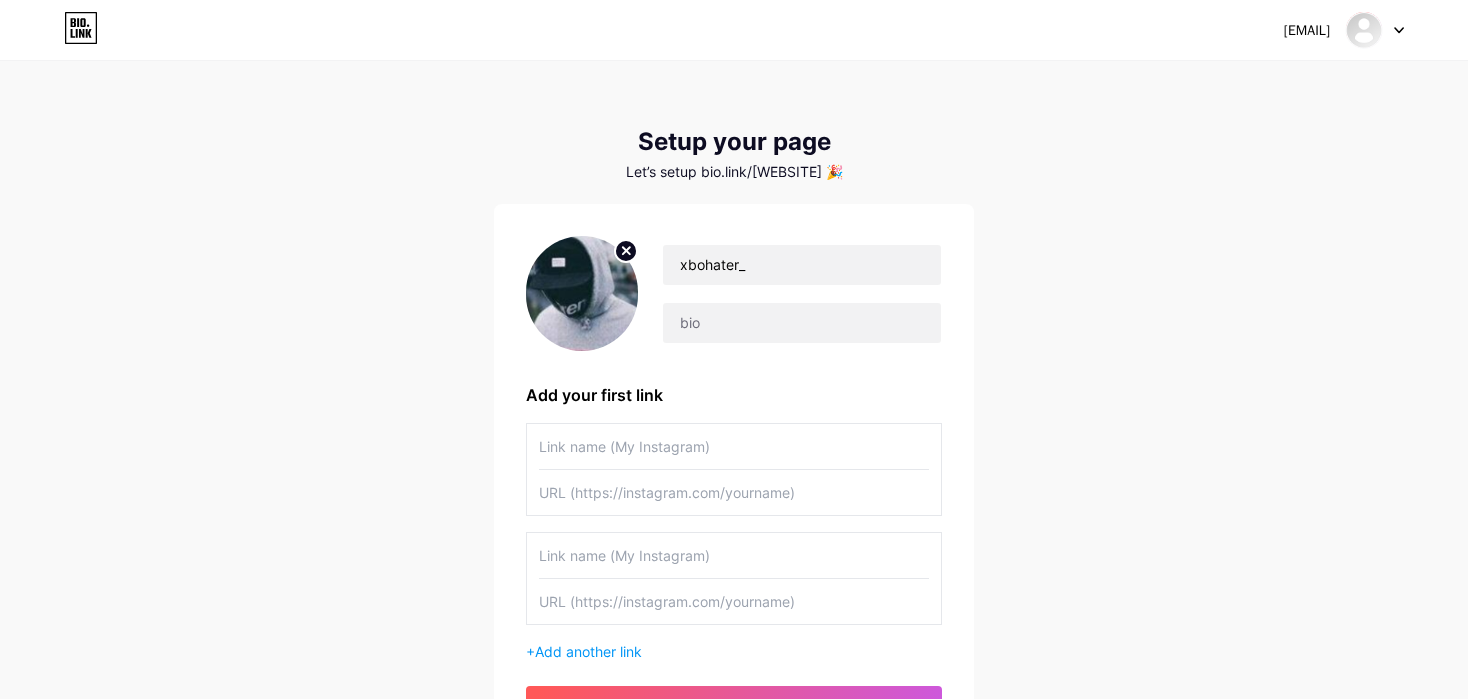 click at bounding box center (734, 601) 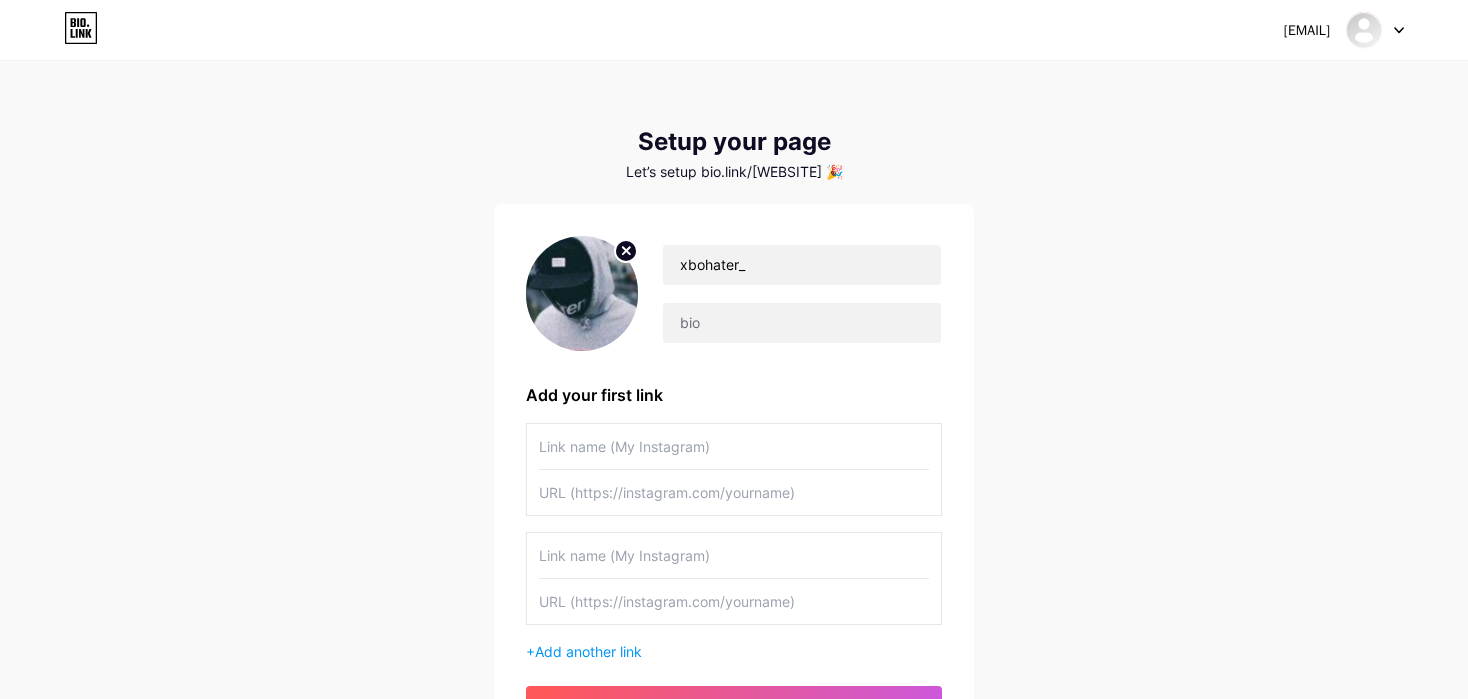 click at bounding box center [734, 446] 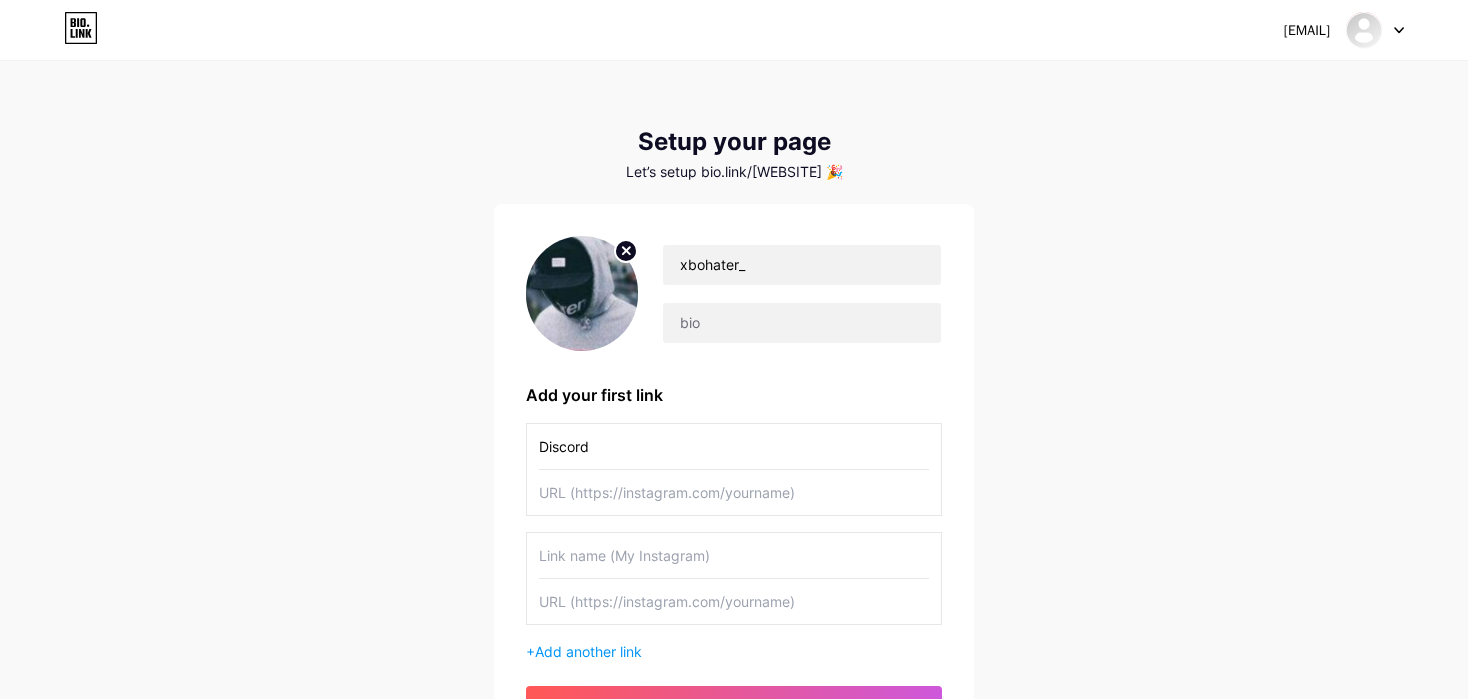 type on "Discord" 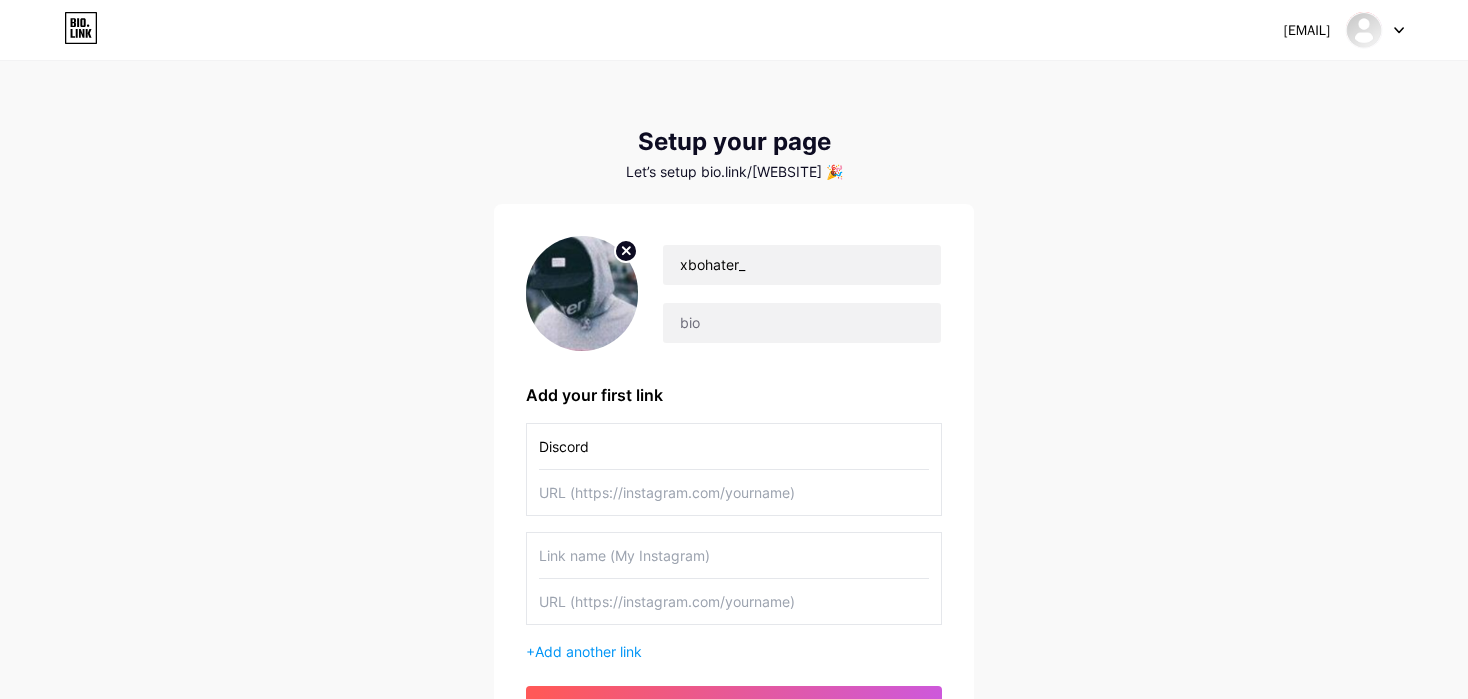 click at bounding box center [734, 555] 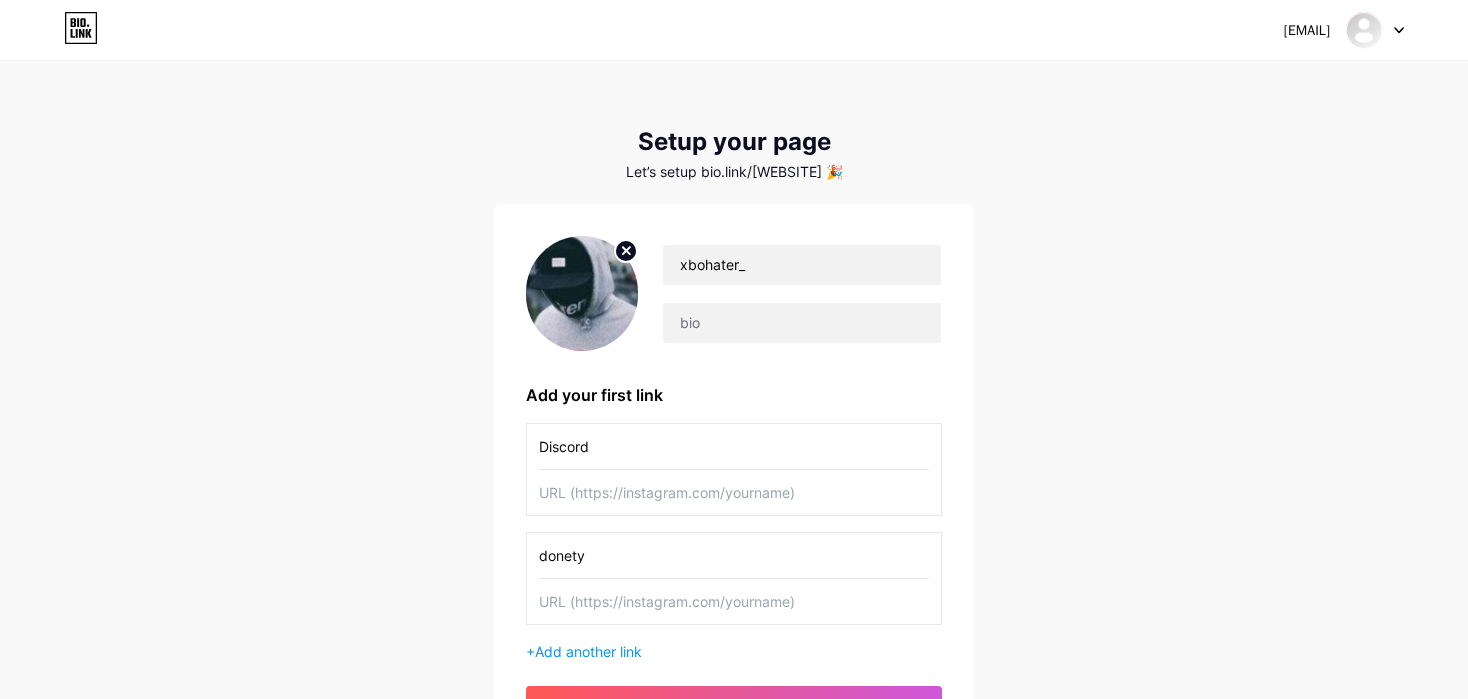 type on "donety" 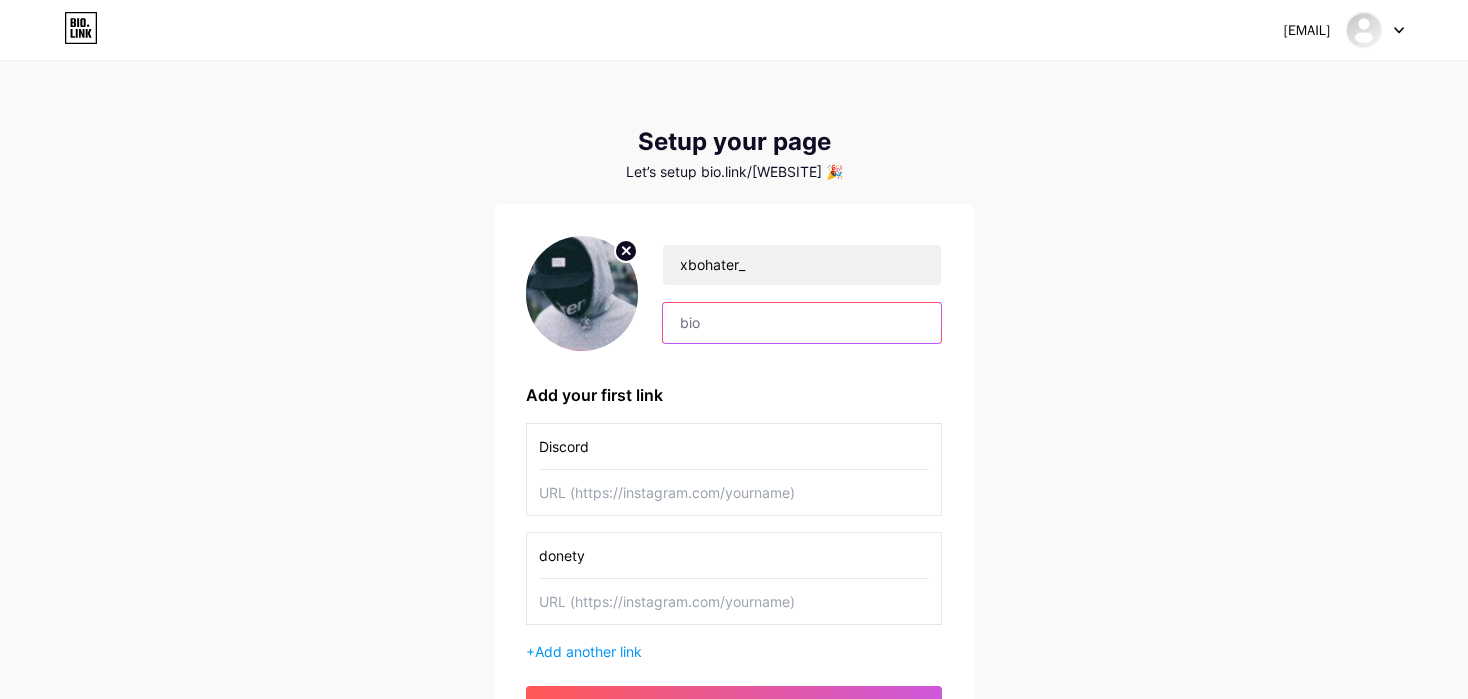 click at bounding box center (802, 323) 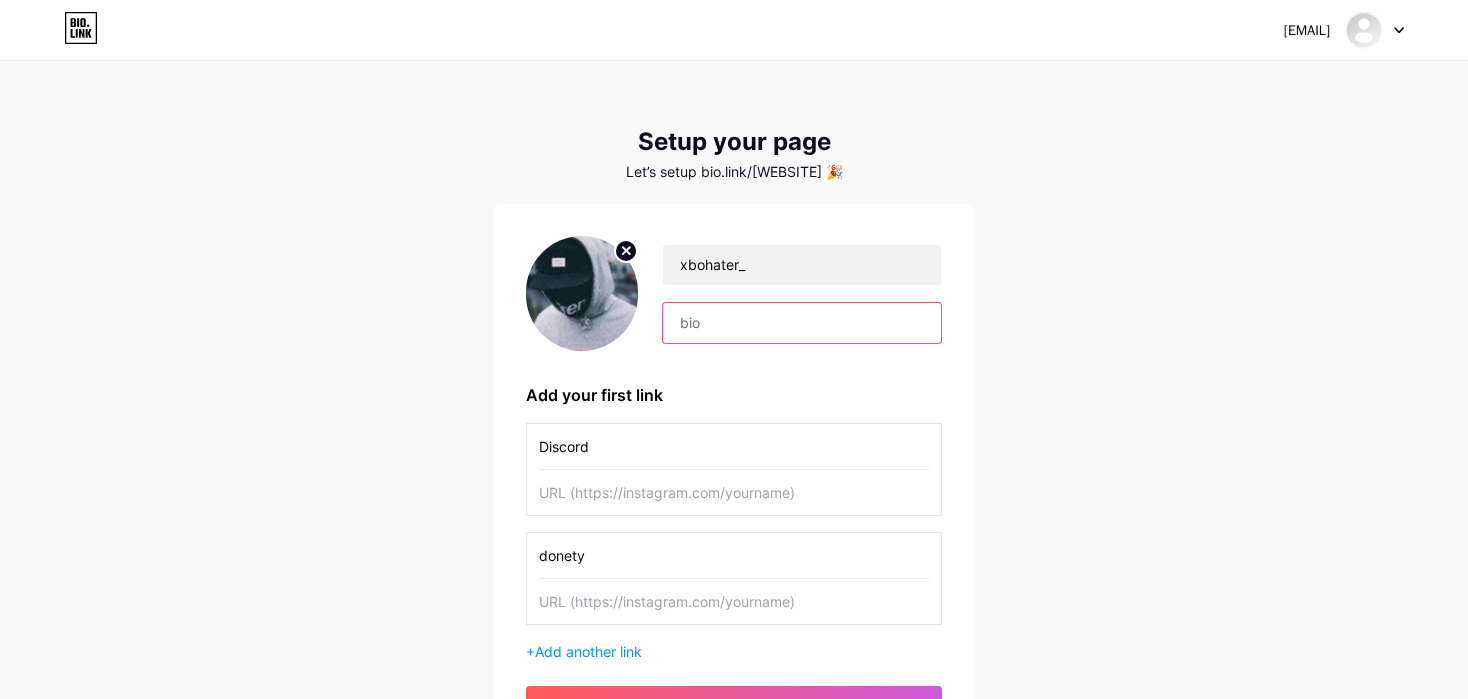 paste on "https://app.tipply.pl/panel-uzytkownika" 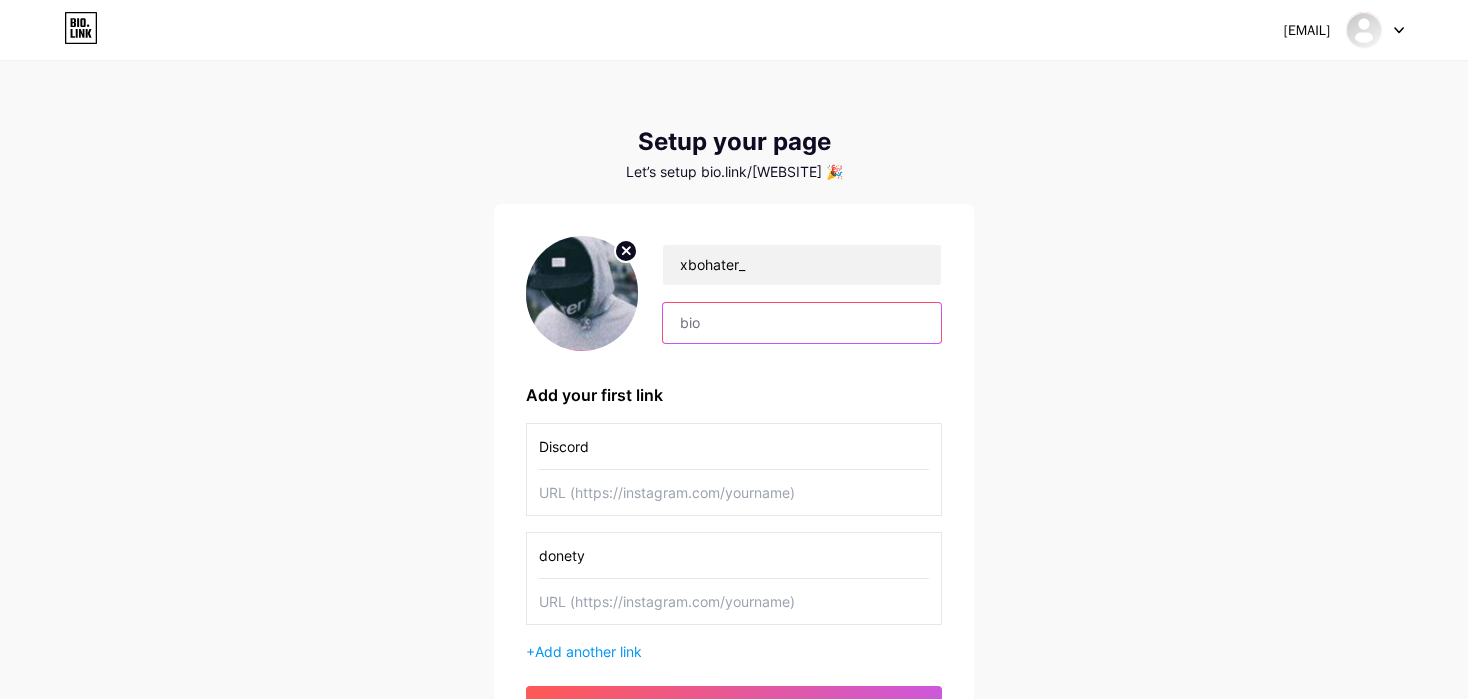 type on "https://app.tipply.pl/panel-uzytkownika" 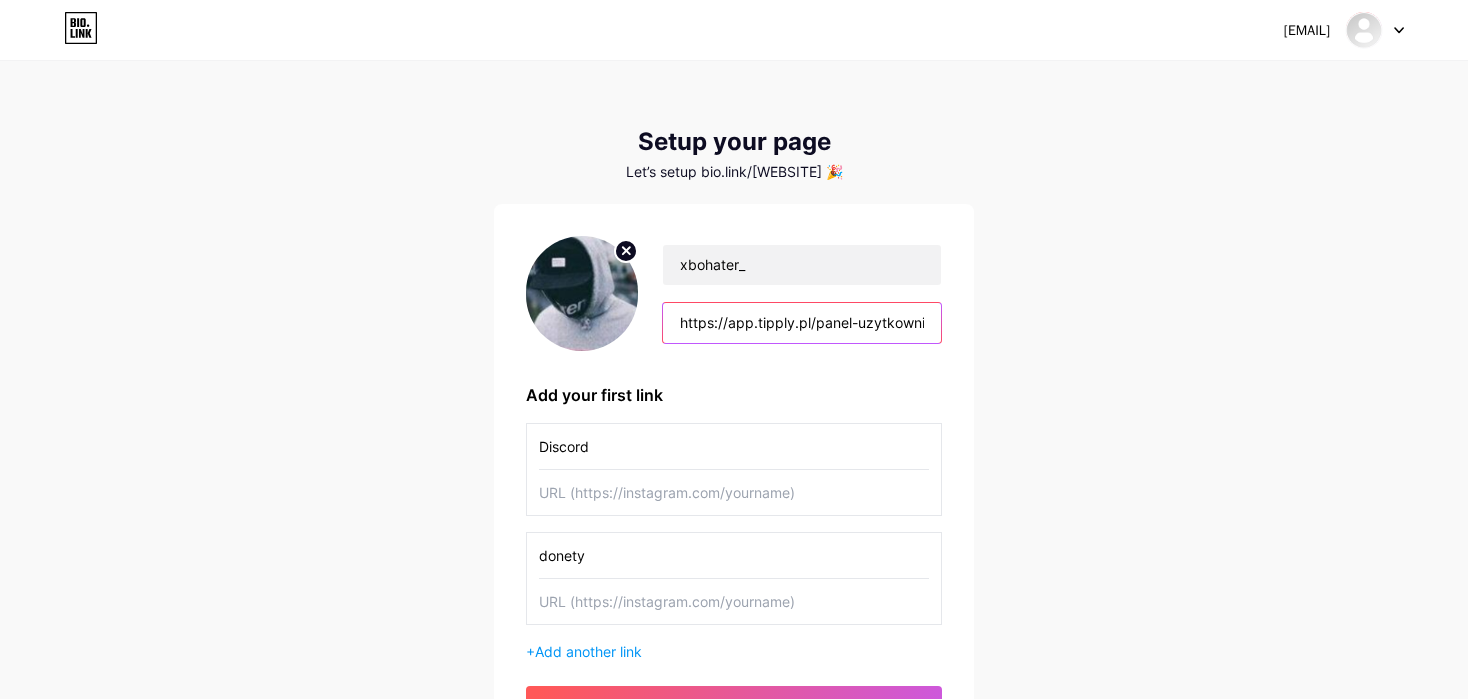 scroll, scrollTop: 0, scrollLeft: 14, axis: horizontal 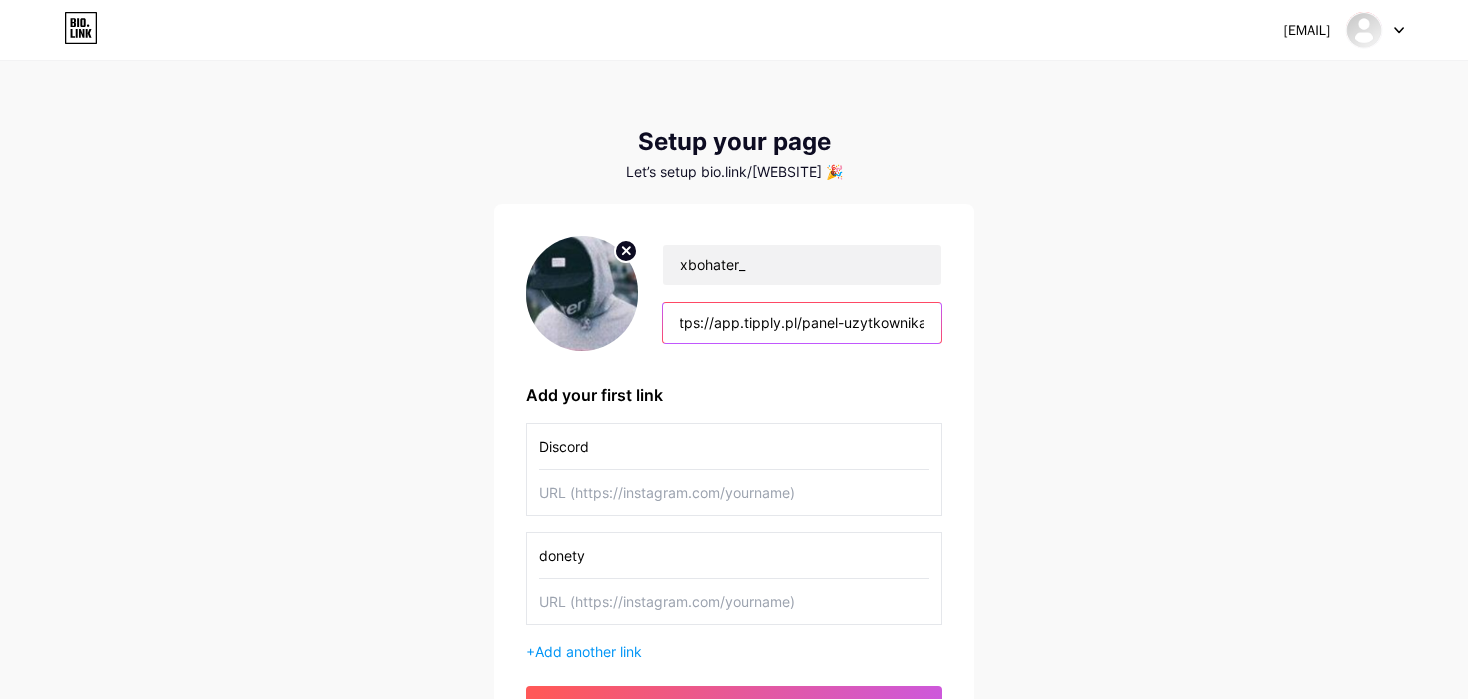 type 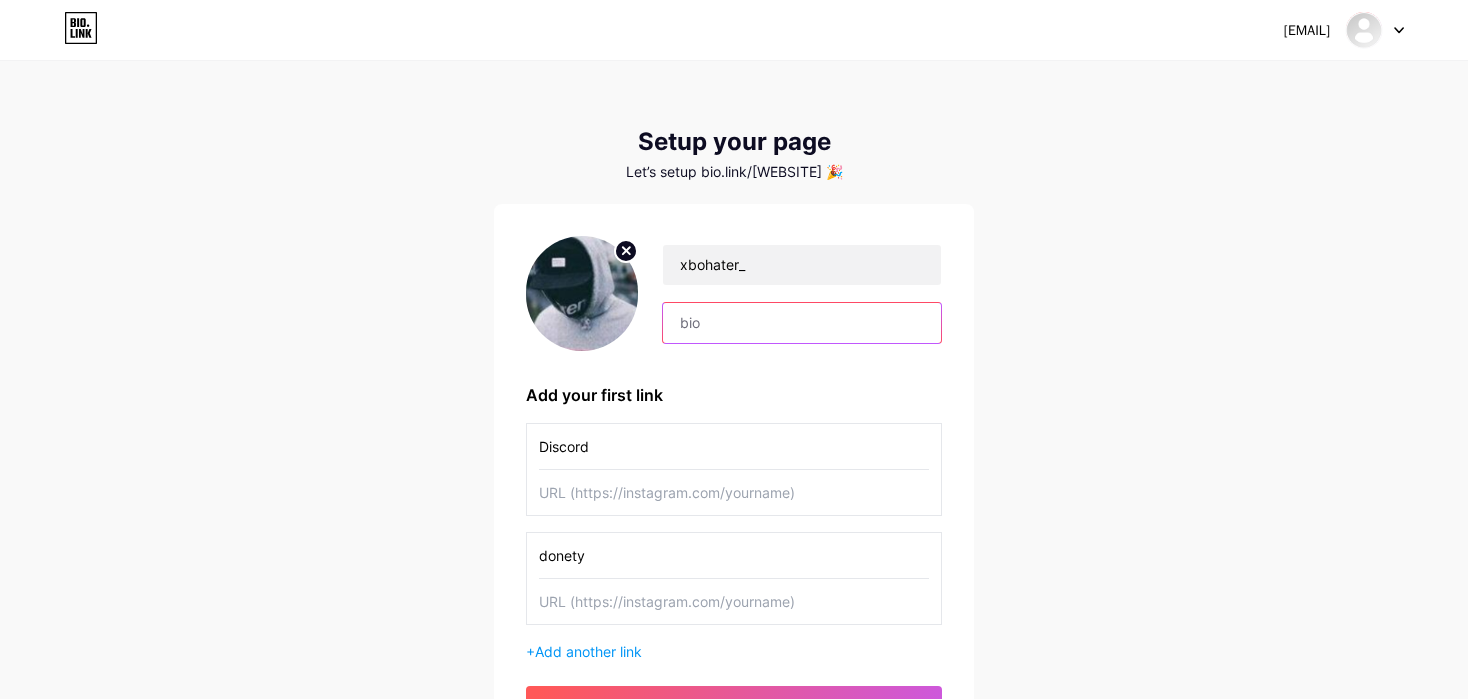 scroll, scrollTop: 0, scrollLeft: 0, axis: both 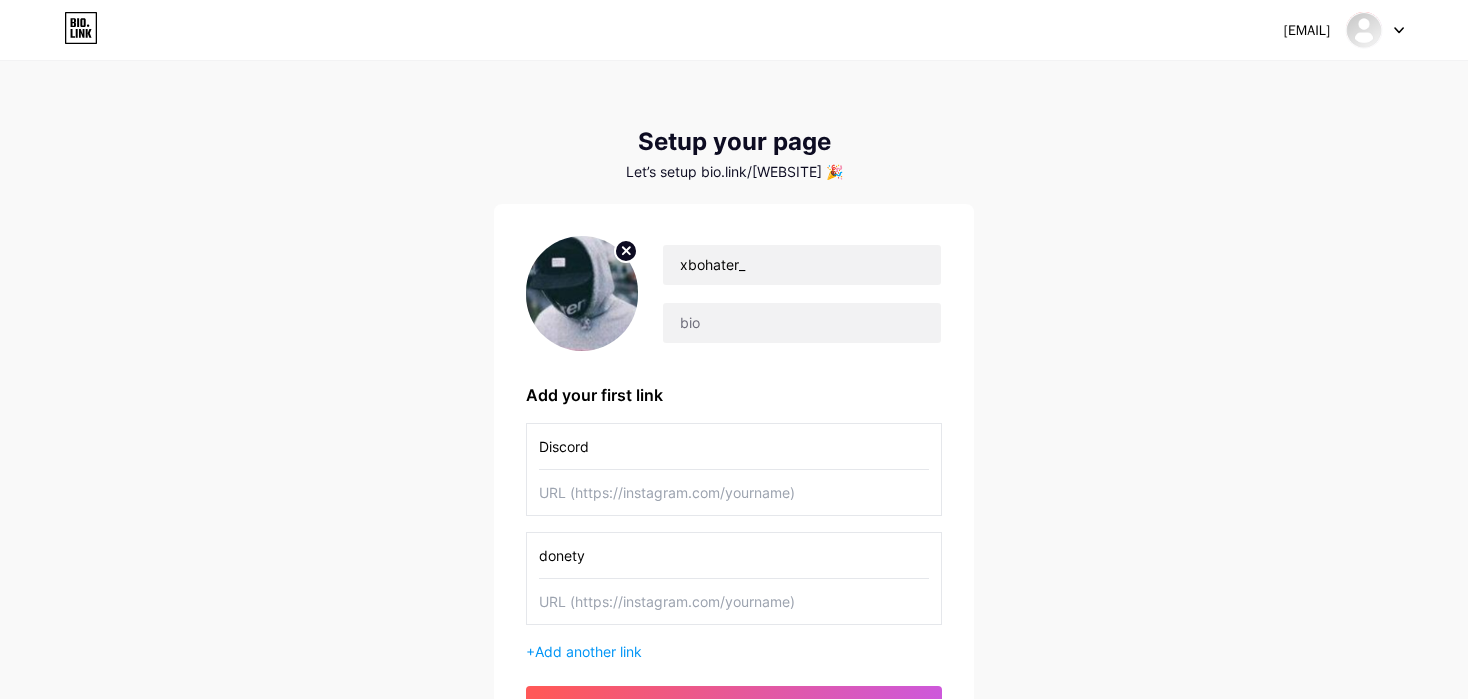 click at bounding box center [734, 492] 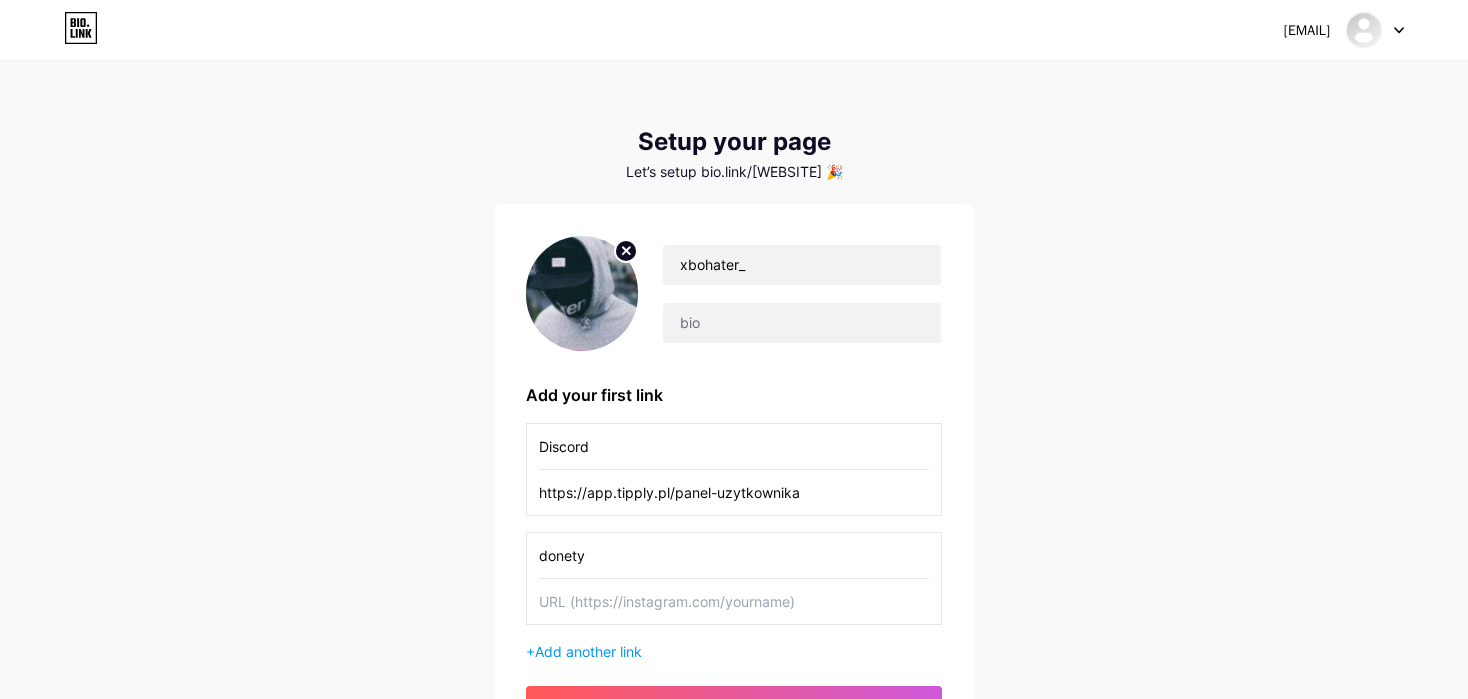 type on "https://app.tipply.pl/panel-uzytkownika" 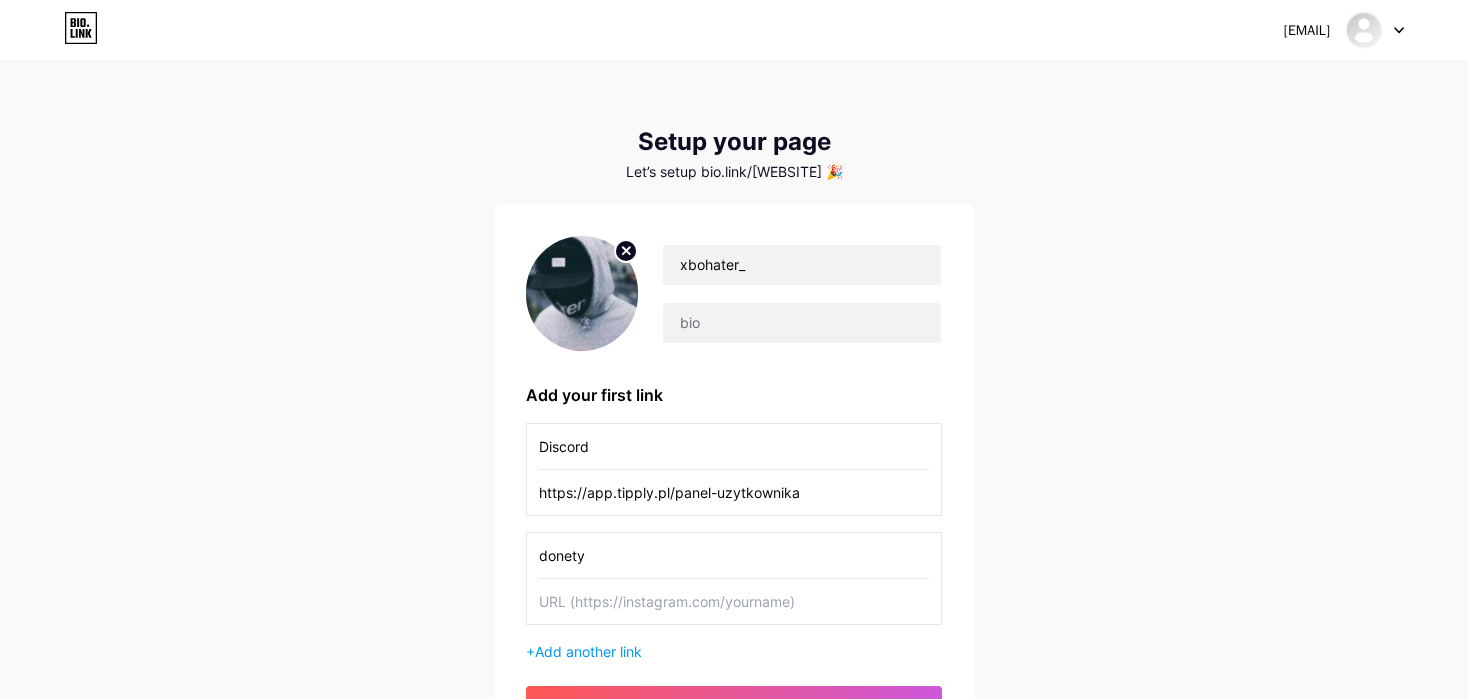 paste on "https://app.tipply.pl/panel-uzytkownika" 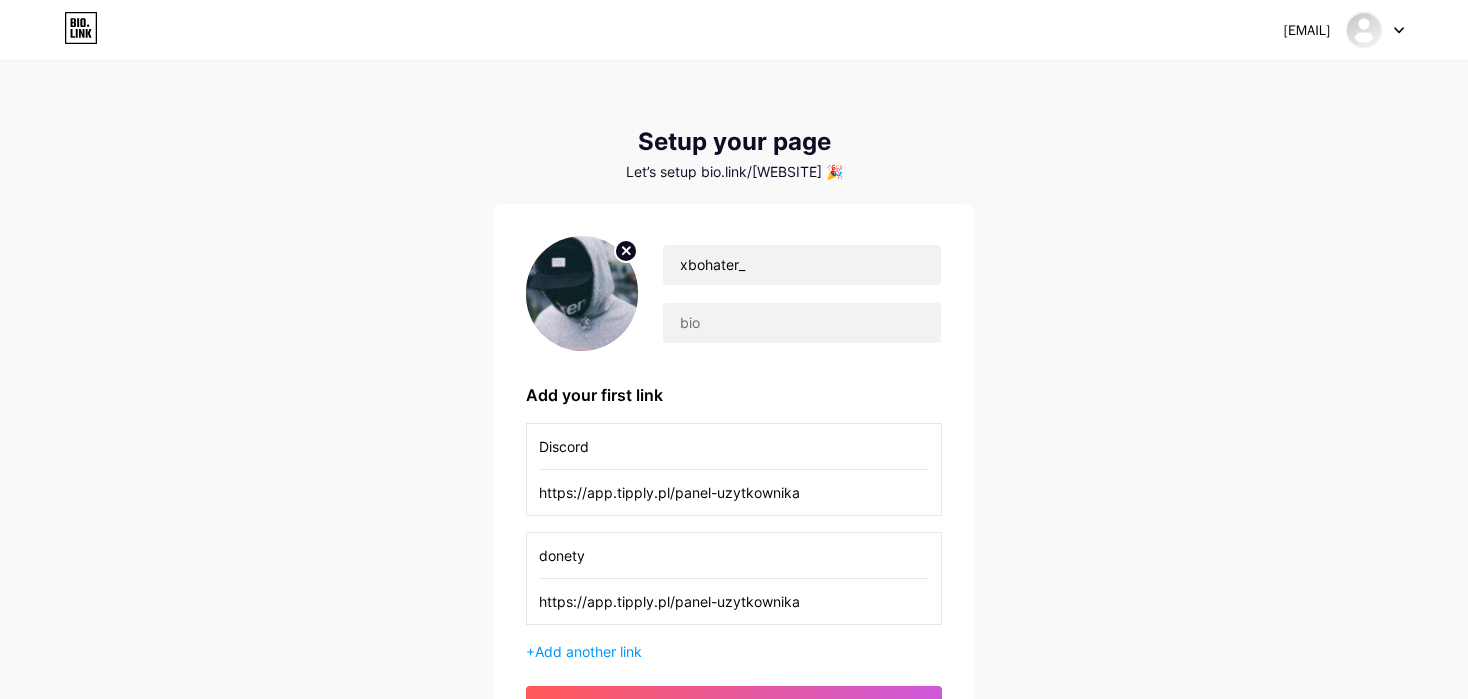 type on "https://app.tipply.pl/panel-uzytkownika" 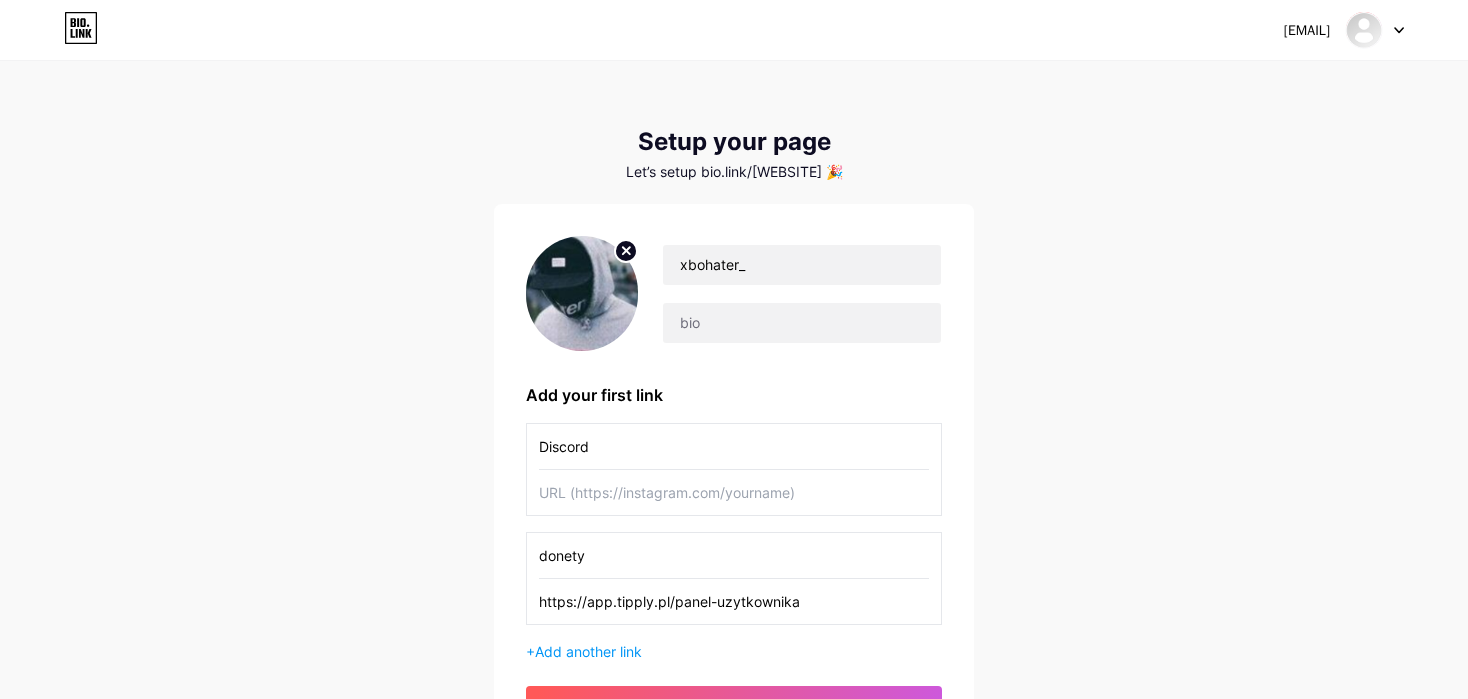 paste on "dc.gg/[WEBSITE]" 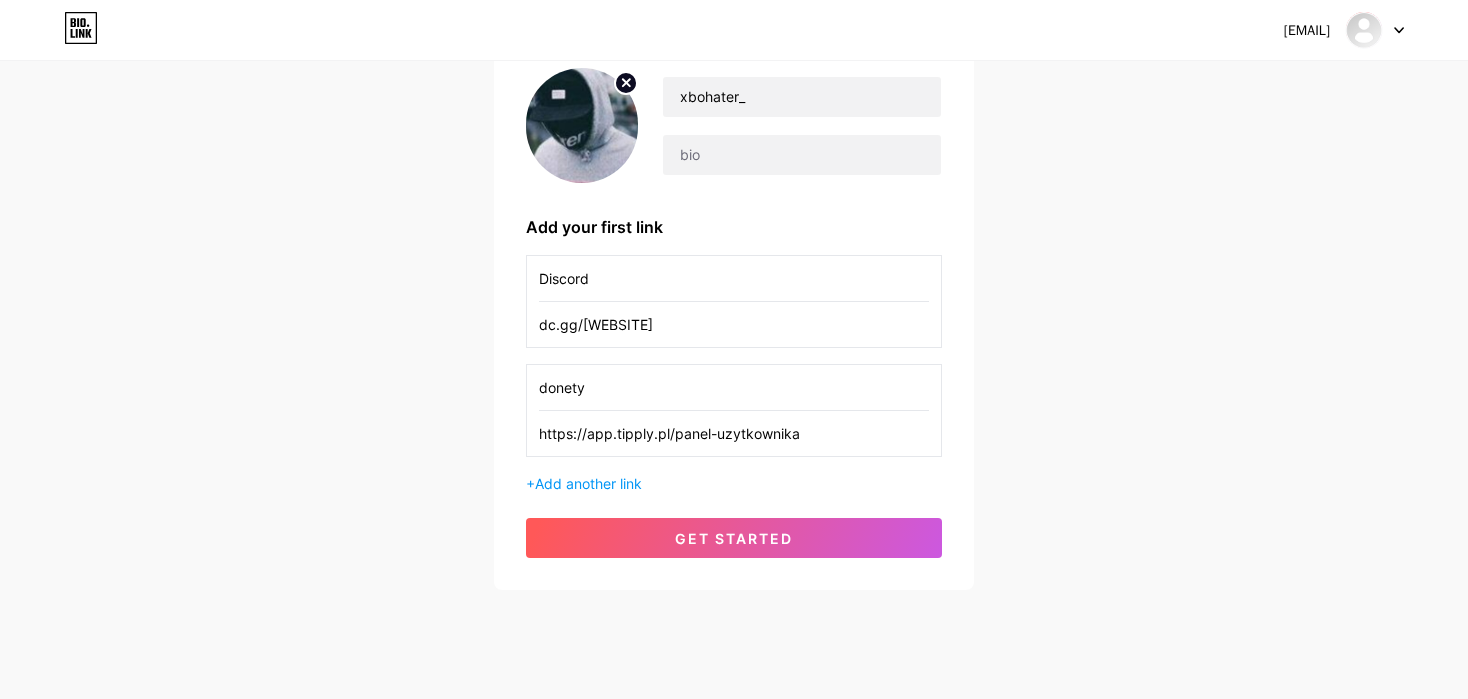 scroll, scrollTop: 201, scrollLeft: 0, axis: vertical 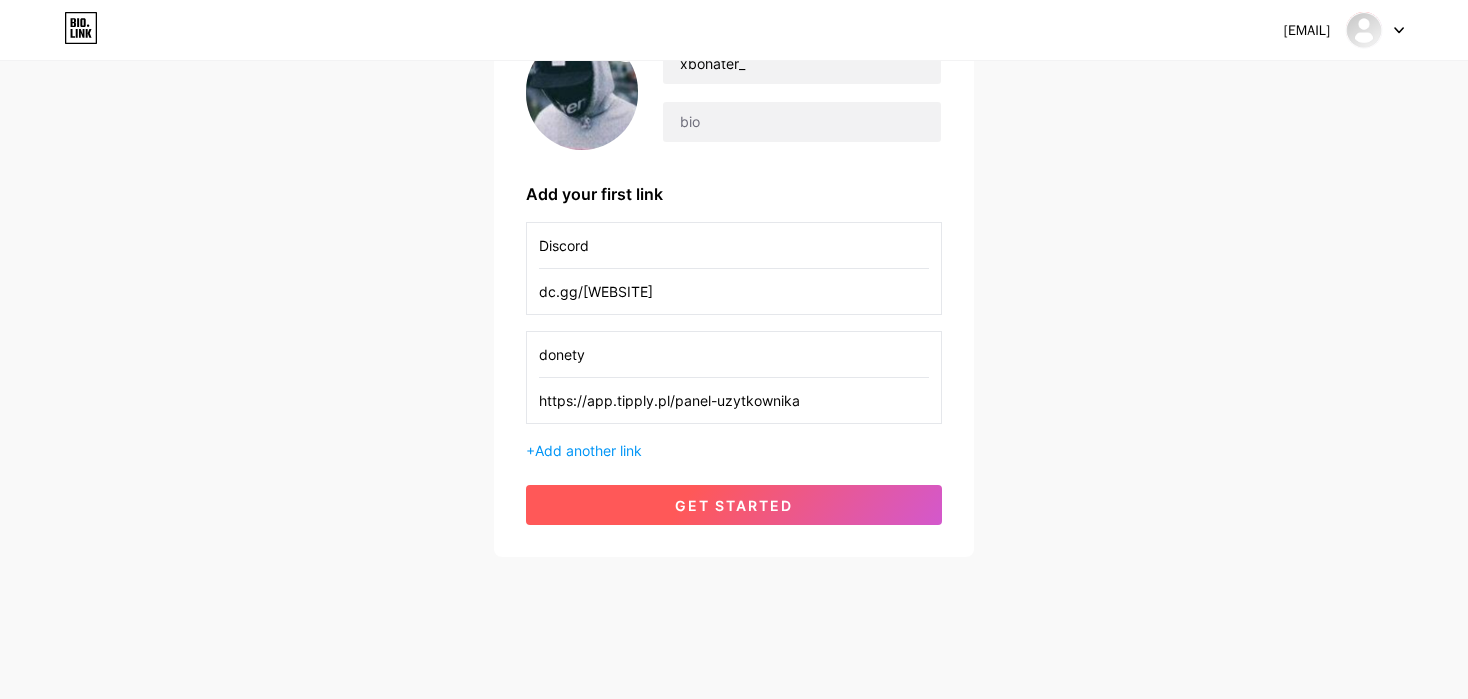type on "dc.gg/[WEBSITE]" 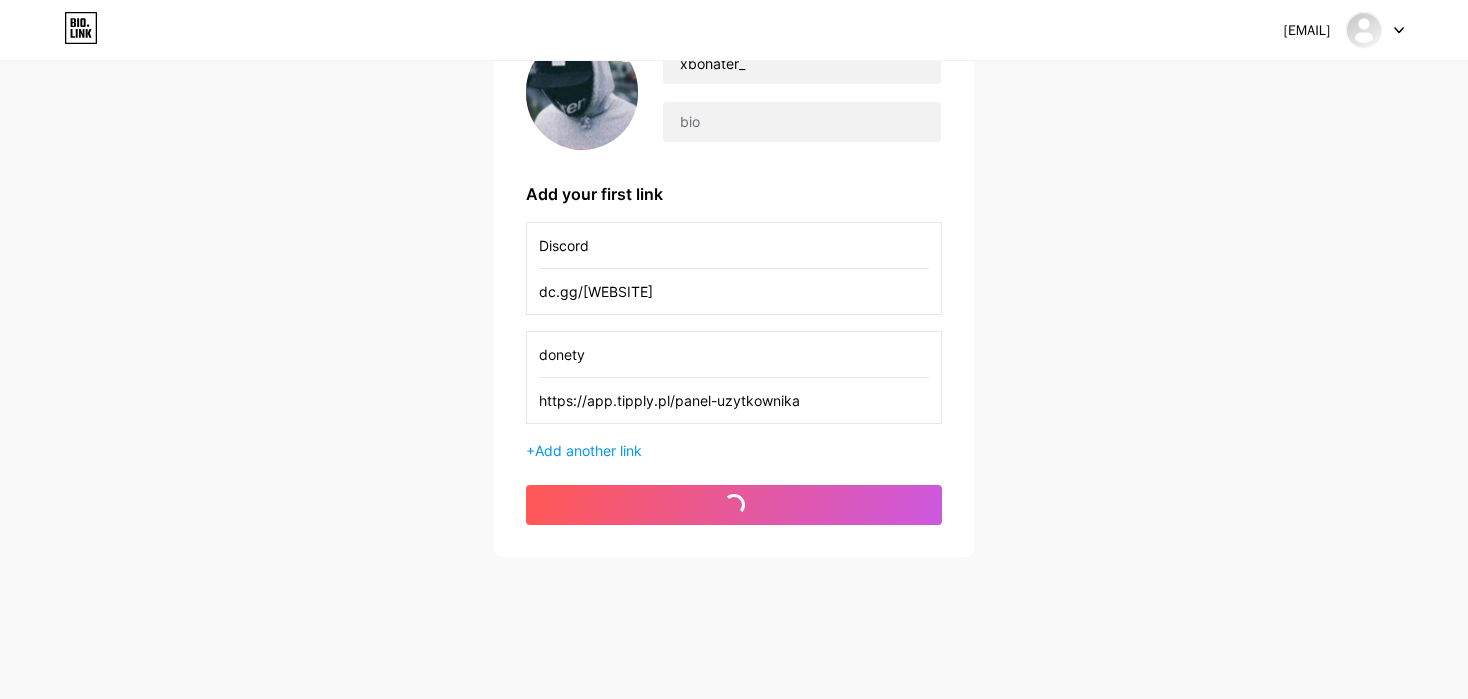 scroll, scrollTop: 0, scrollLeft: 0, axis: both 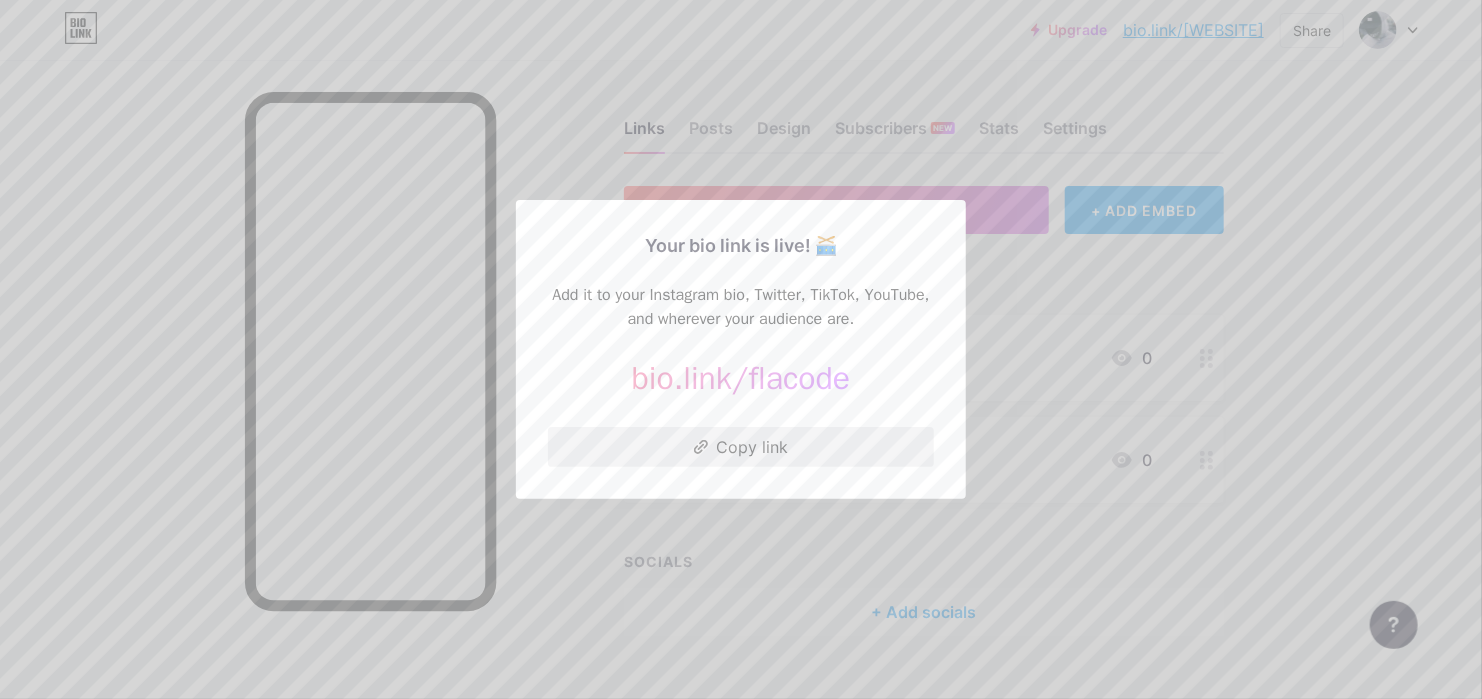 click on "Copy link" at bounding box center (741, 447) 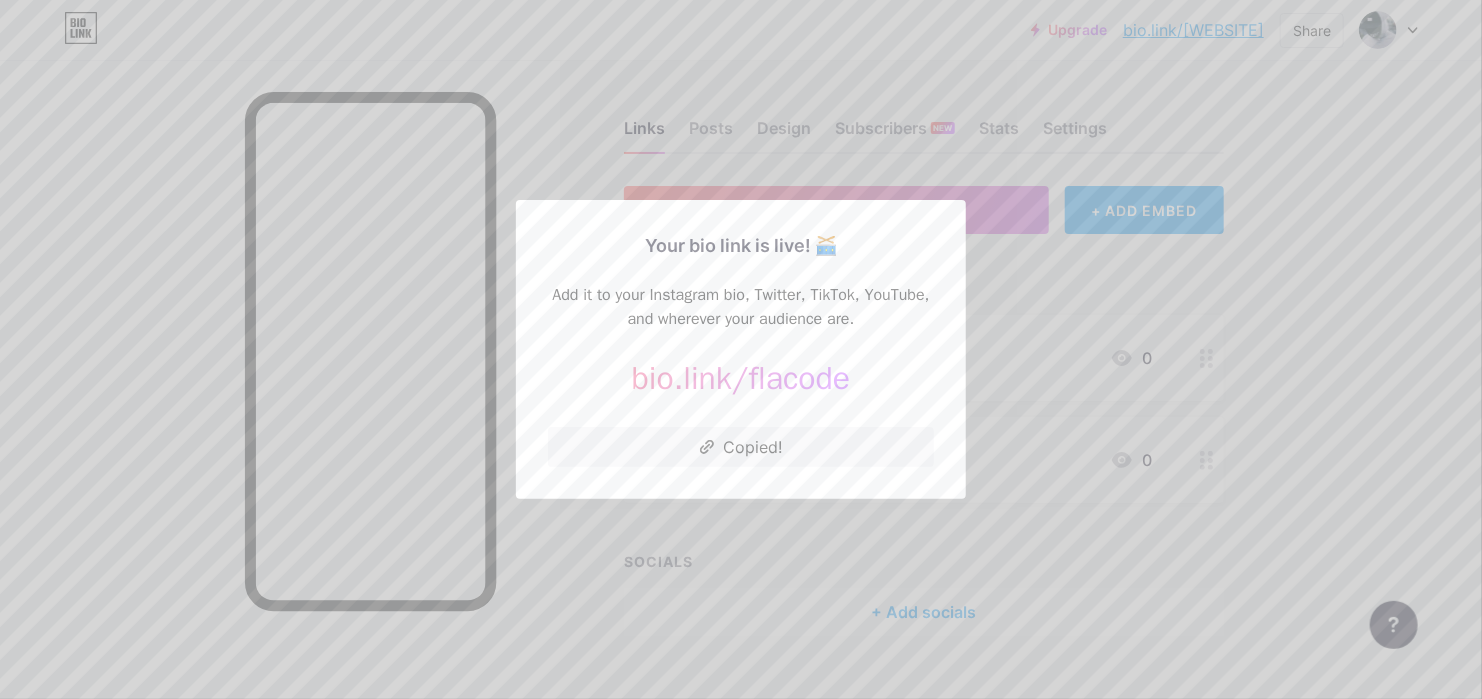 click at bounding box center (741, 349) 